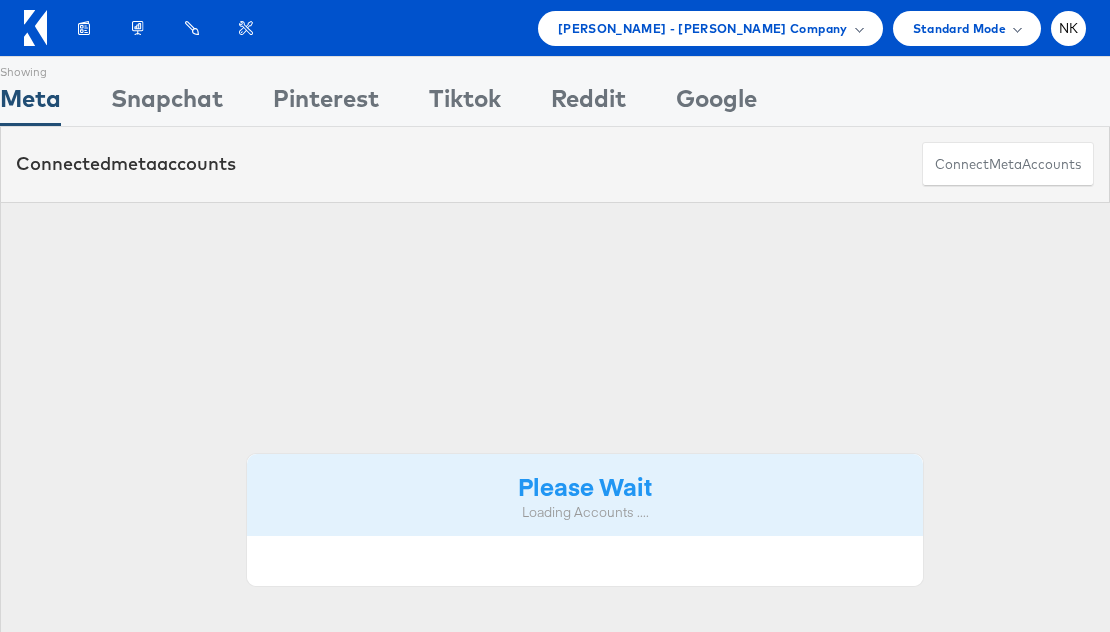 scroll, scrollTop: 0, scrollLeft: 0, axis: both 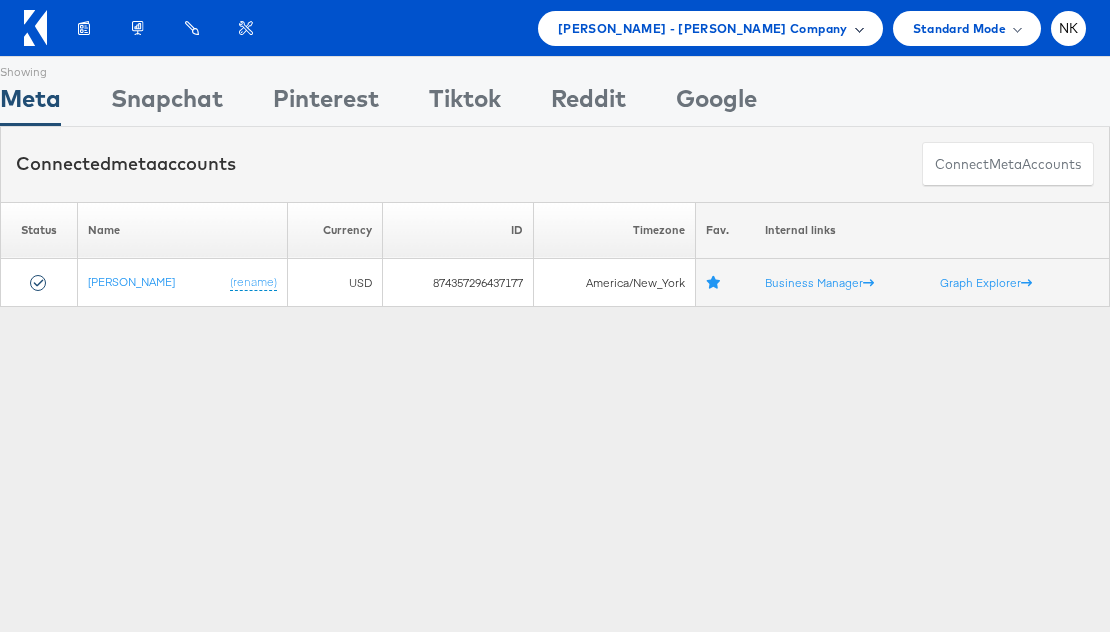 click on "Mason - Alexis Bittar Company" at bounding box center [703, 28] 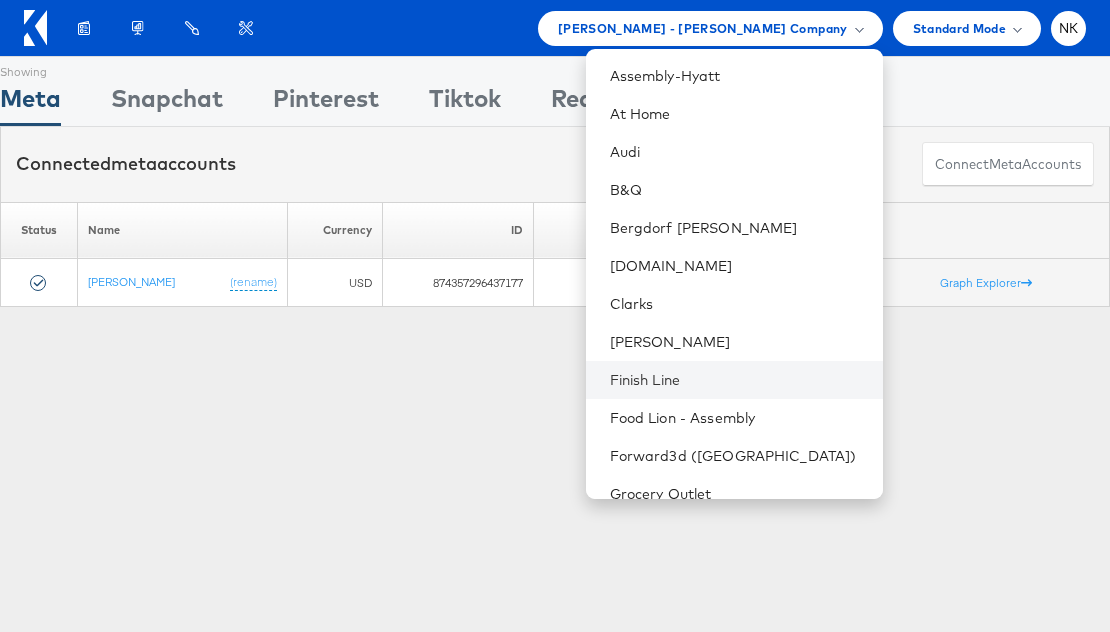 scroll, scrollTop: 266, scrollLeft: 0, axis: vertical 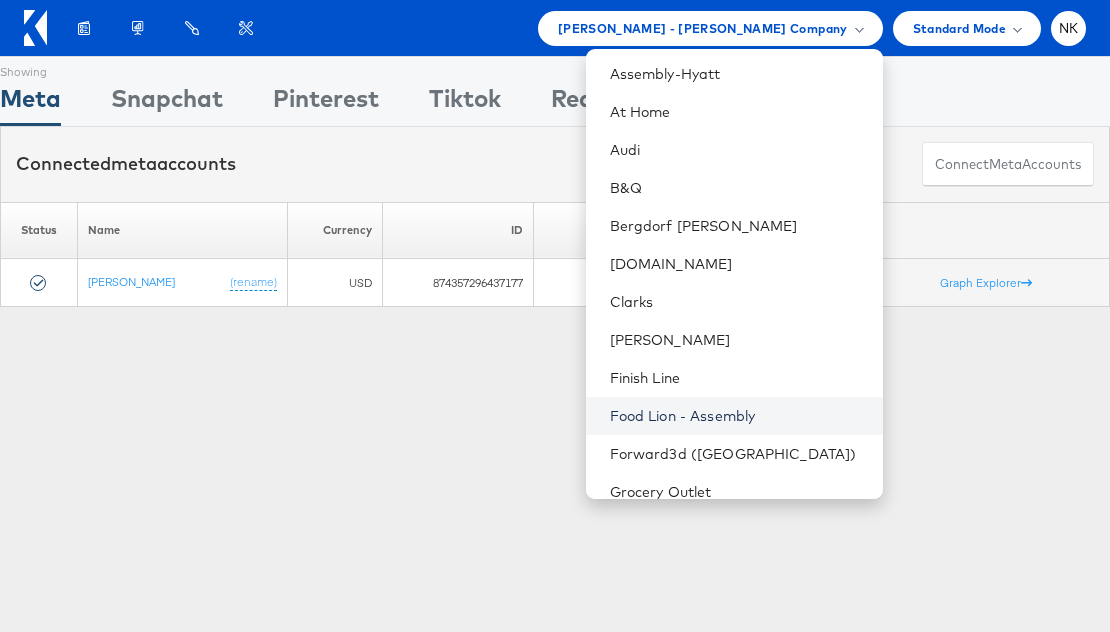 click on "Food Lion - Assembly" at bounding box center (738, 416) 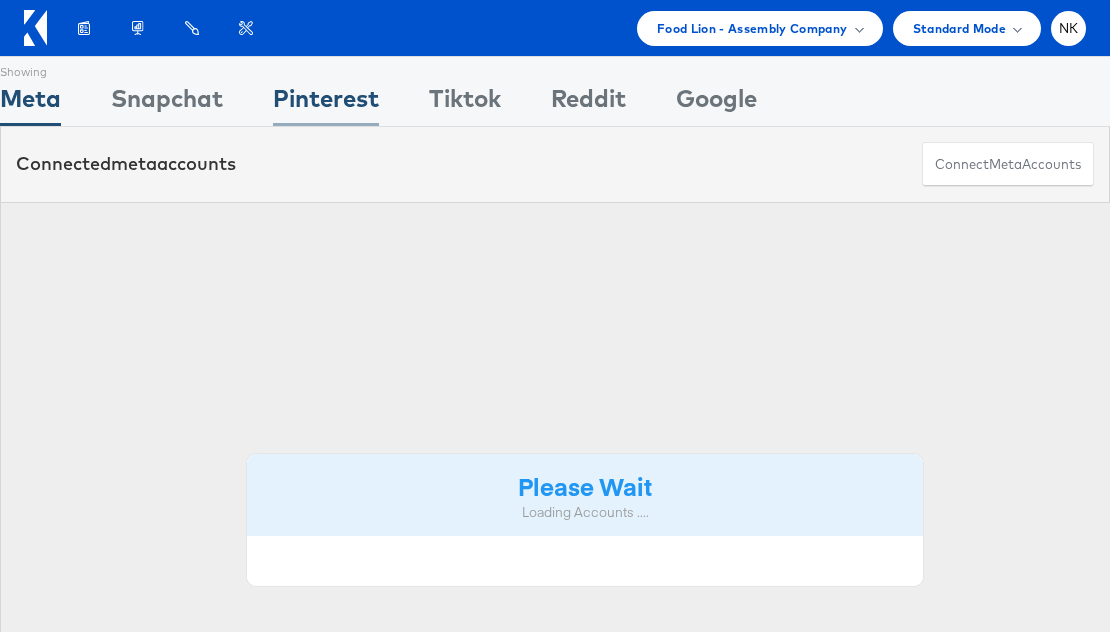 scroll, scrollTop: 0, scrollLeft: 0, axis: both 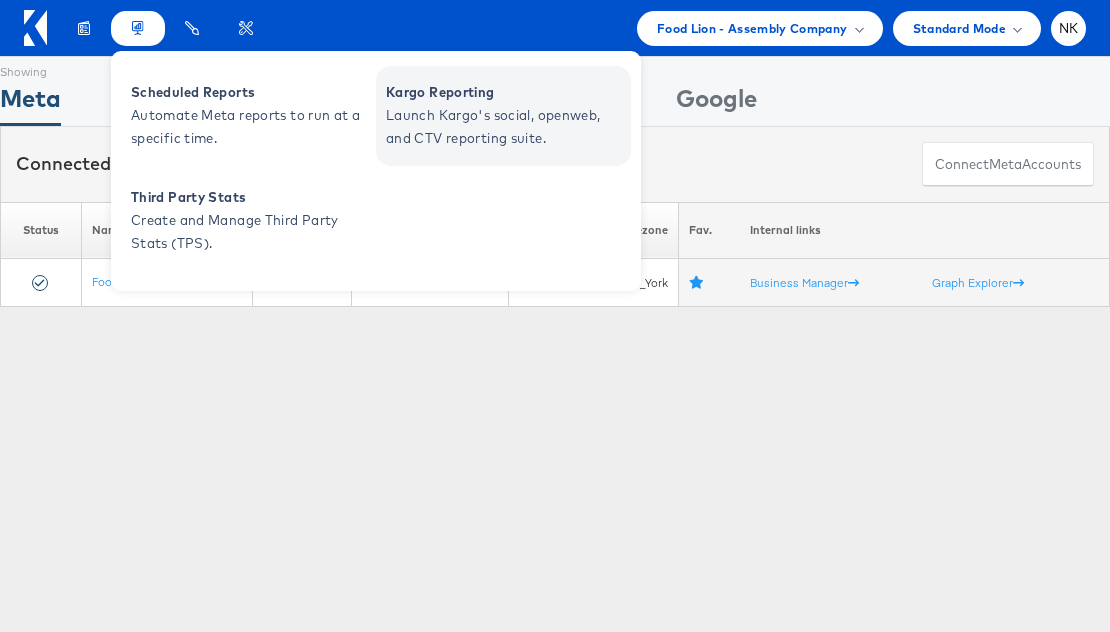 click on "Launch Kargo's social, openweb, and CTV reporting suite." at bounding box center [506, 127] 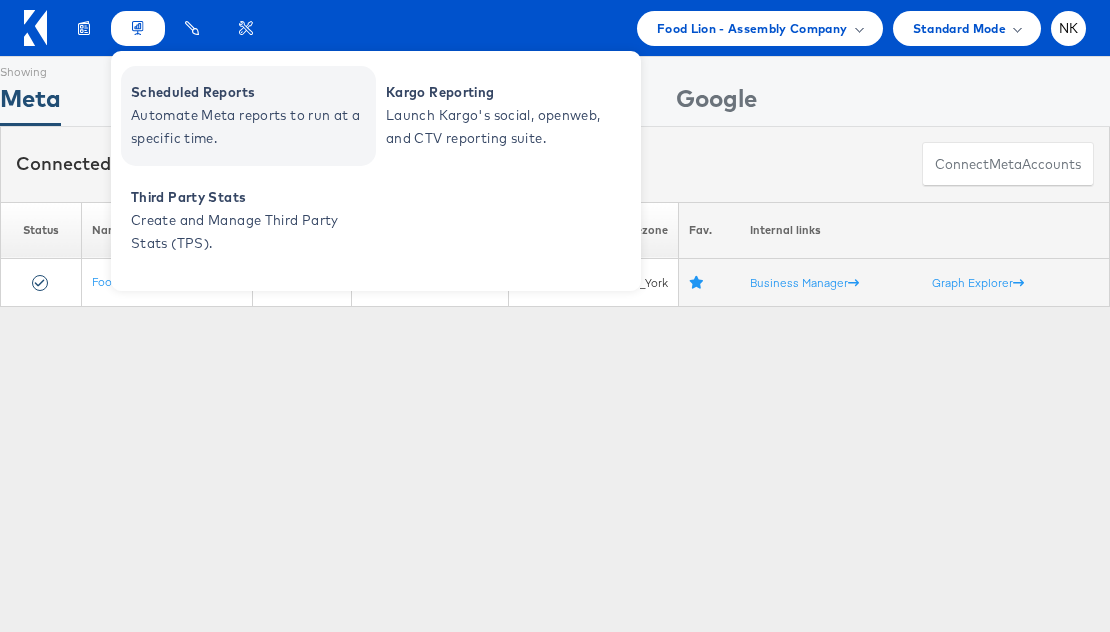 click on "Automate Meta reports to run at a specific time." at bounding box center [251, 127] 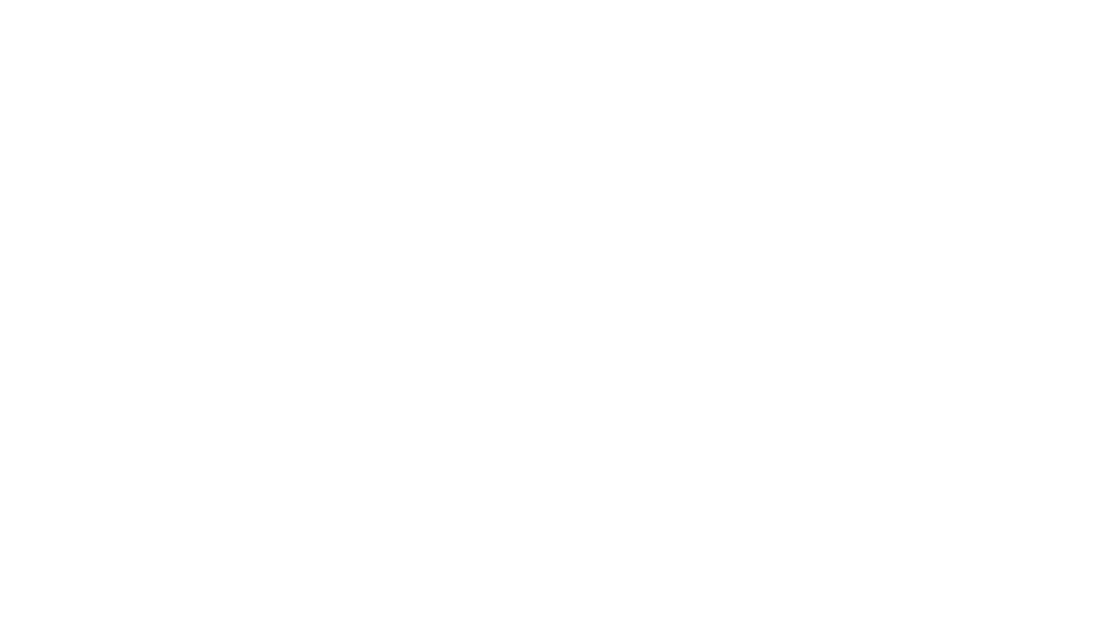 scroll, scrollTop: 0, scrollLeft: 0, axis: both 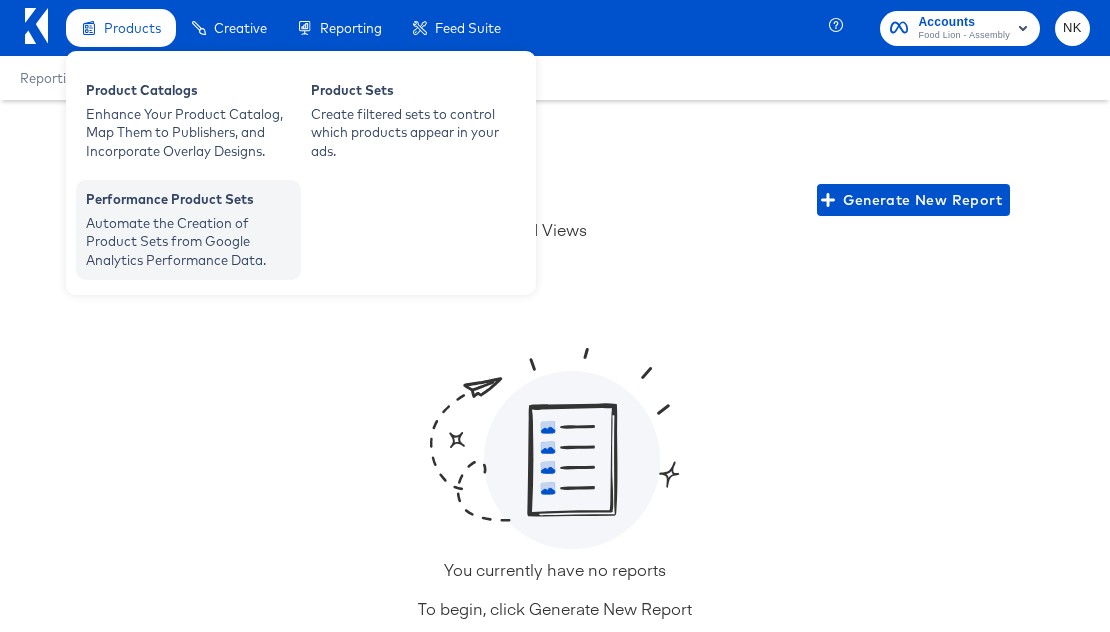 click on "Automate the Creation of Product Sets from Google Analytics Performance Data." at bounding box center [188, 242] 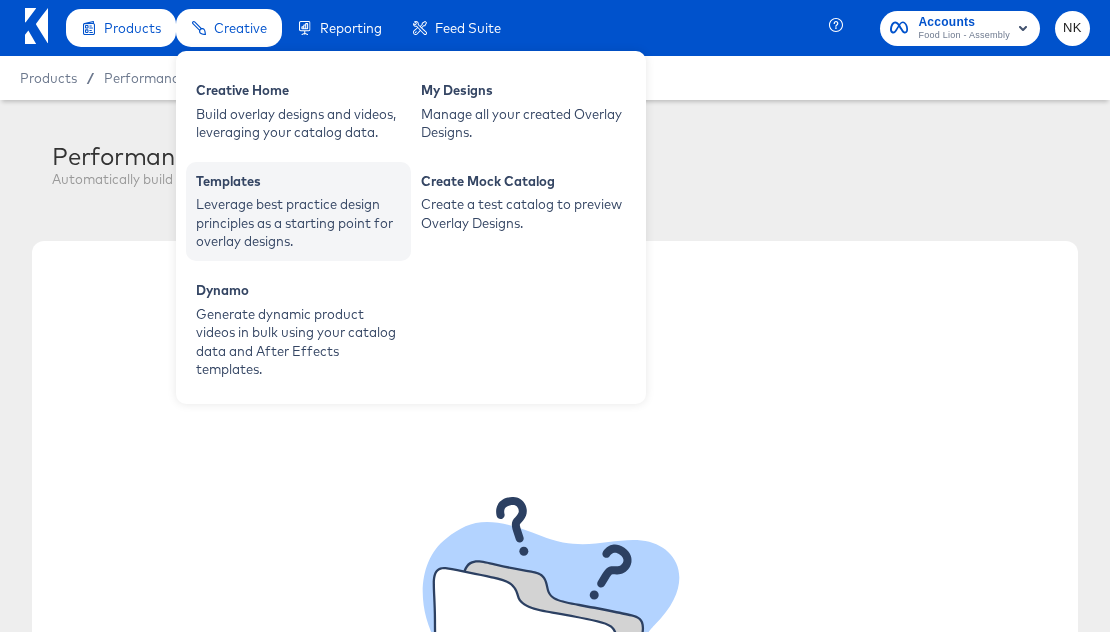 click on "Leverage best practice design principles as a starting point for overlay designs." at bounding box center [298, 223] 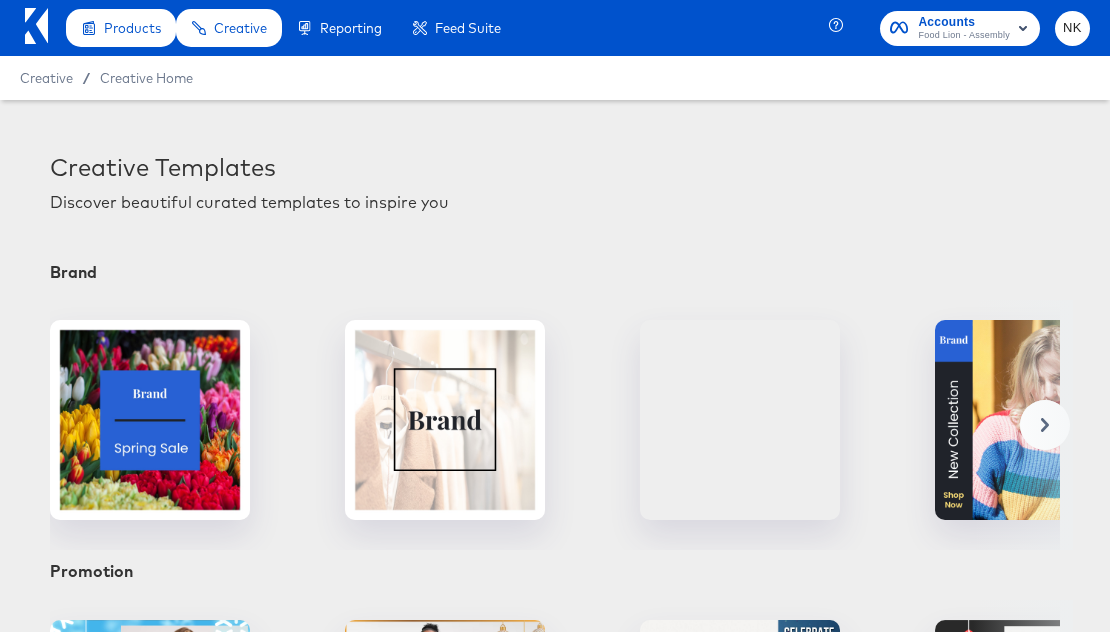 click 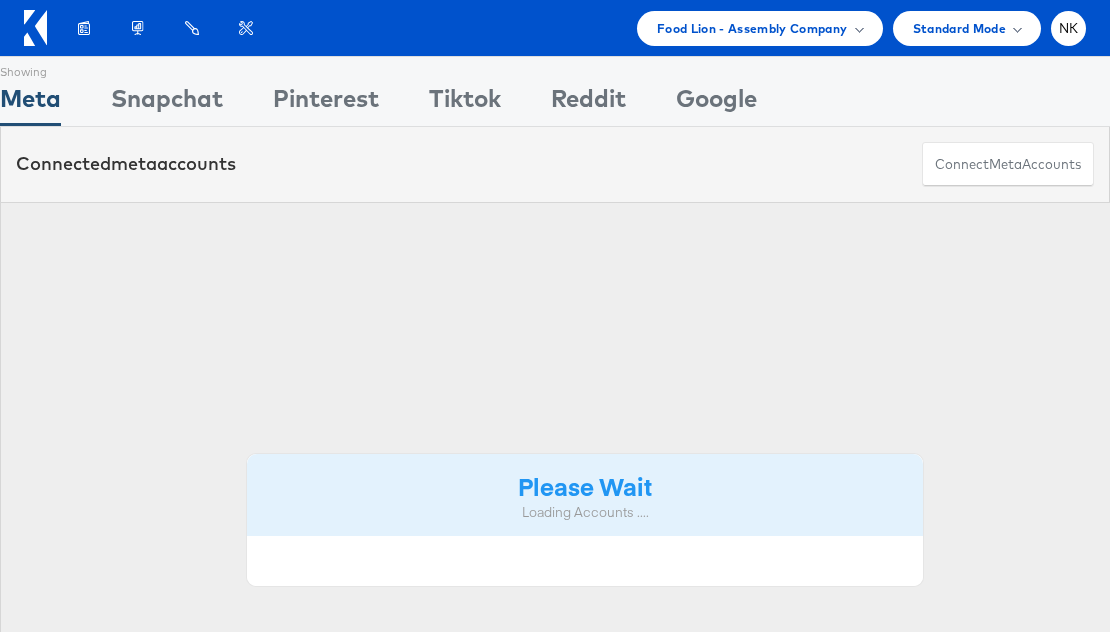 scroll, scrollTop: 0, scrollLeft: 0, axis: both 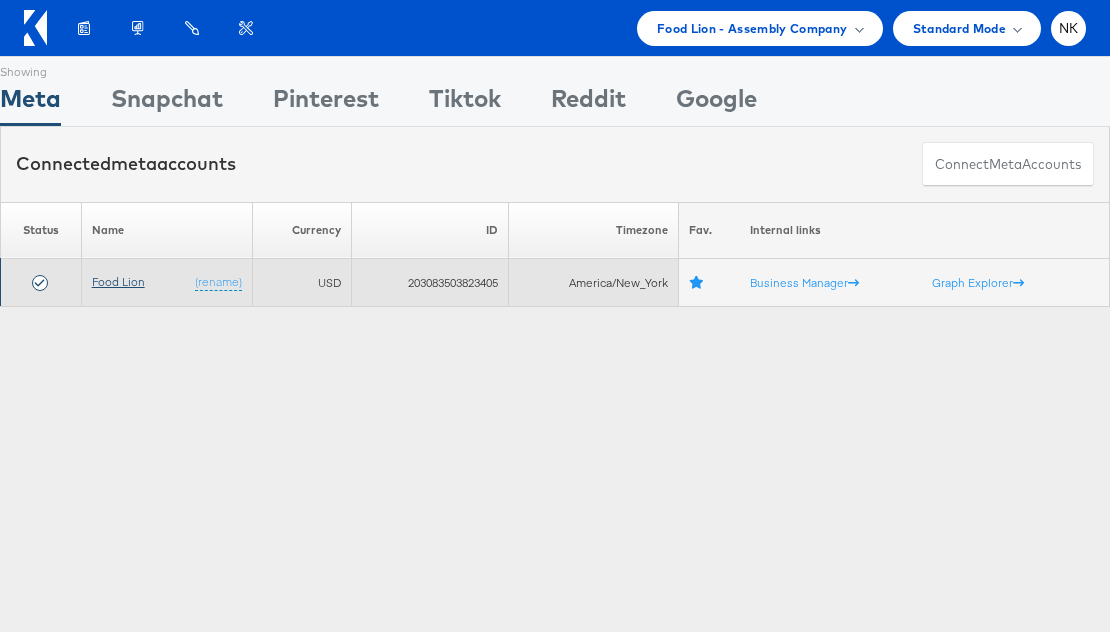 click on "Food Lion" at bounding box center [118, 281] 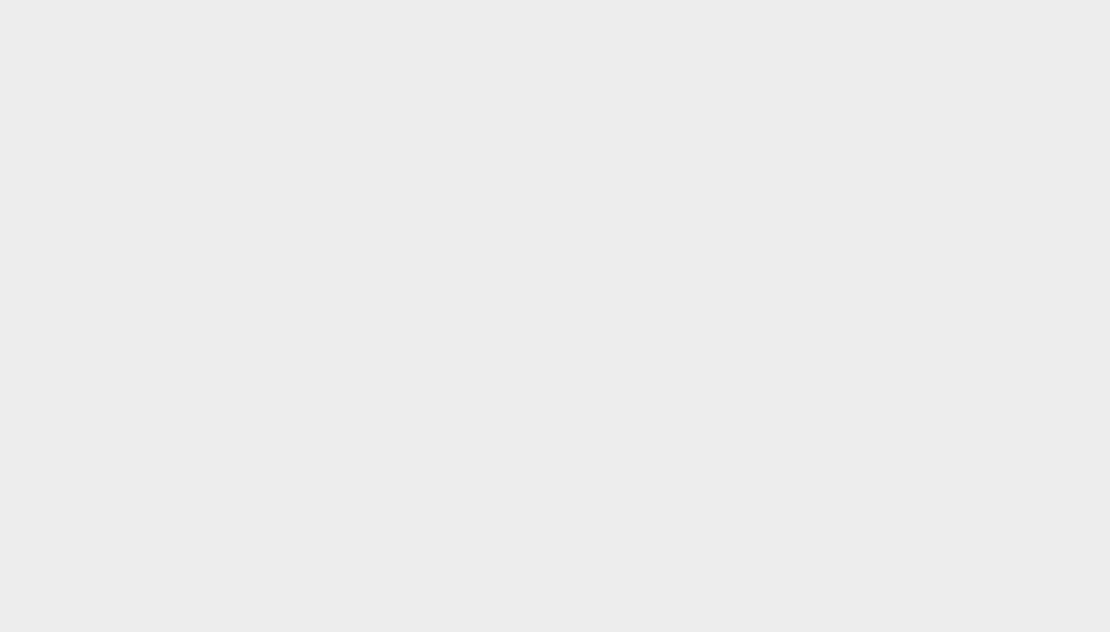 scroll, scrollTop: 0, scrollLeft: 0, axis: both 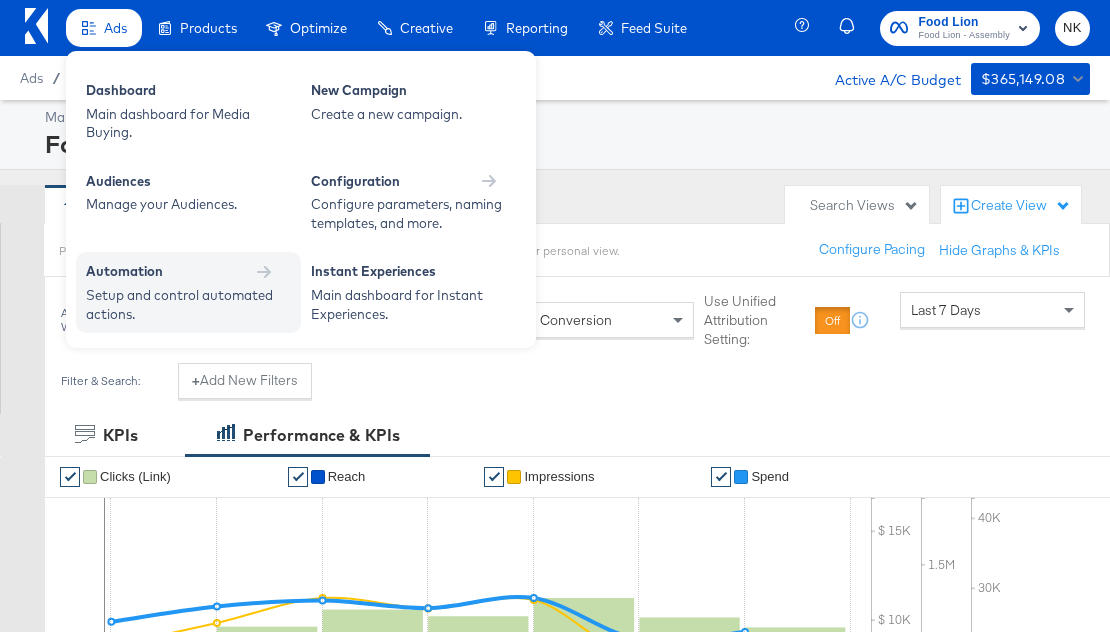 click 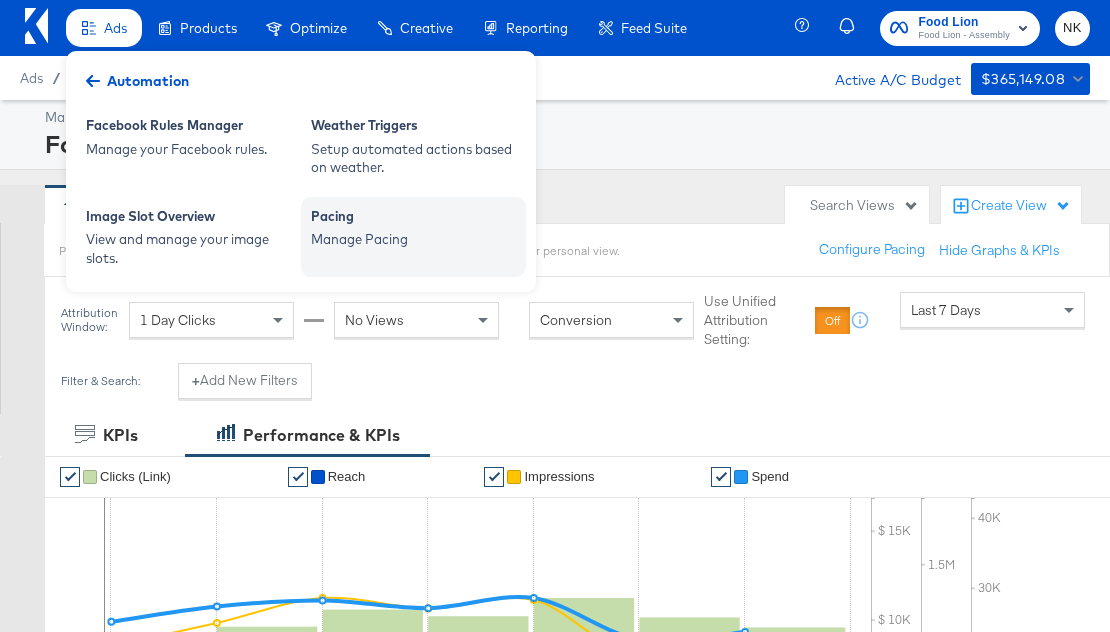 click on "Manage Pacing" at bounding box center [413, 239] 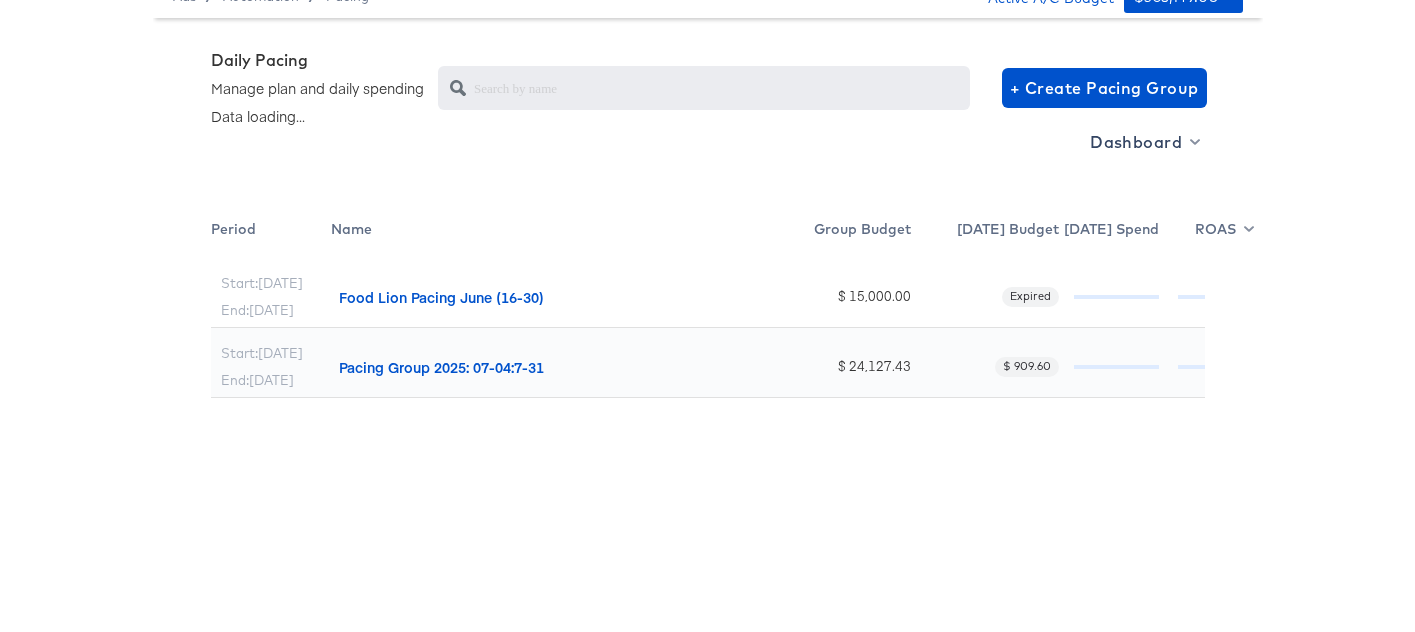 scroll, scrollTop: 68, scrollLeft: 0, axis: vertical 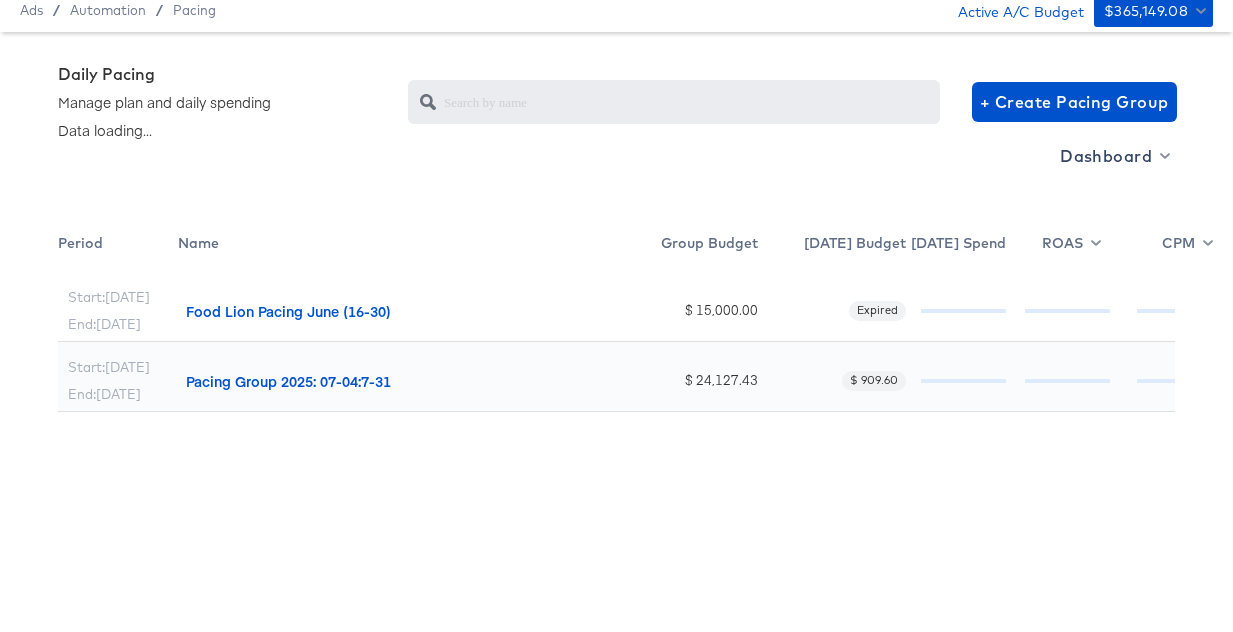 drag, startPoint x: 1228, startPoint y: 206, endPoint x: 1283, endPoint y: 198, distance: 55.578773 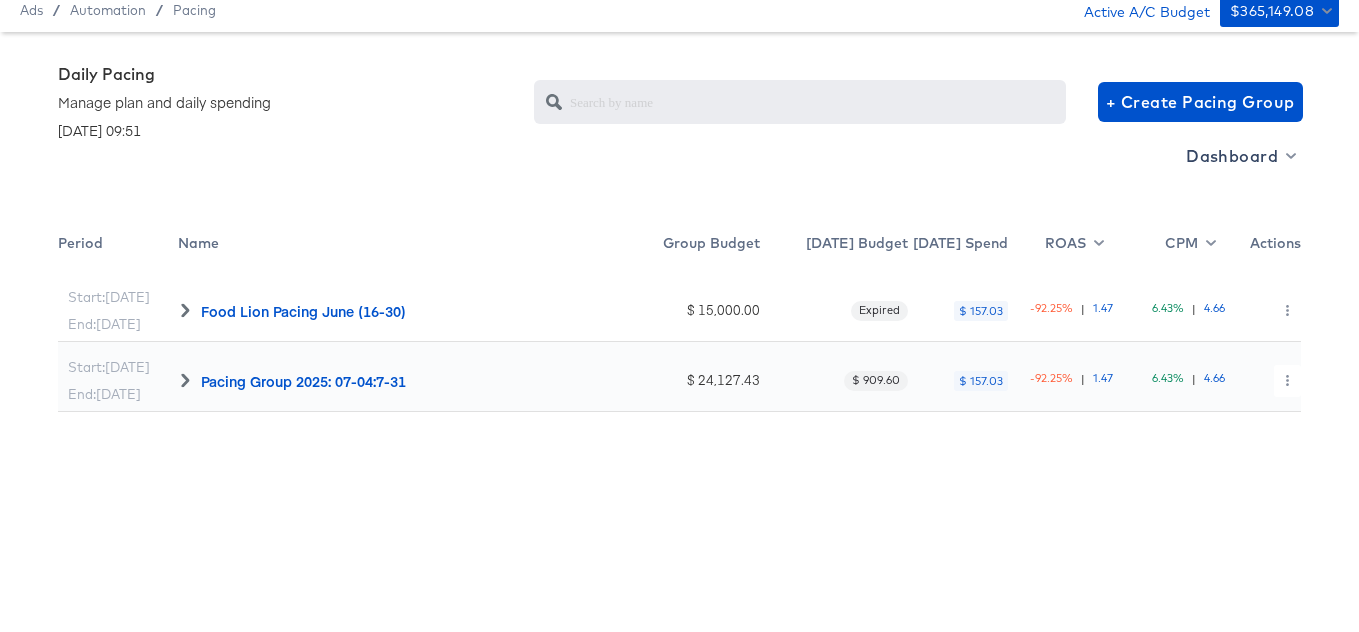 click 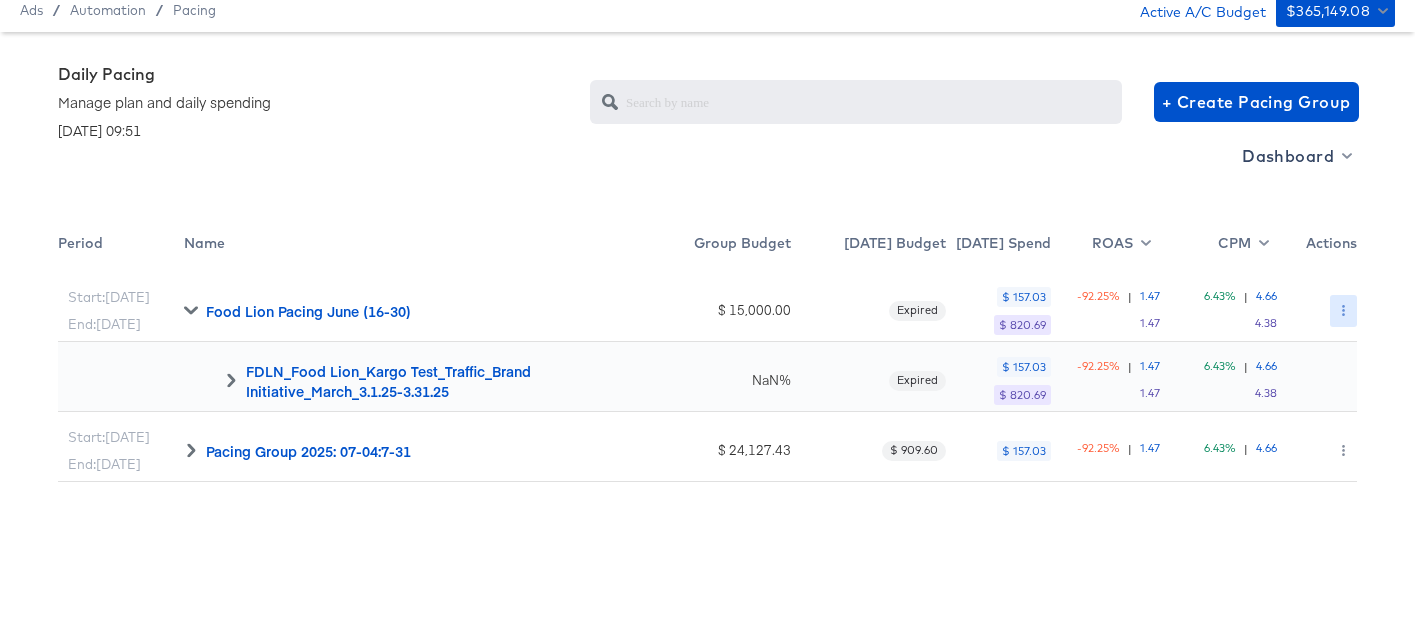 click 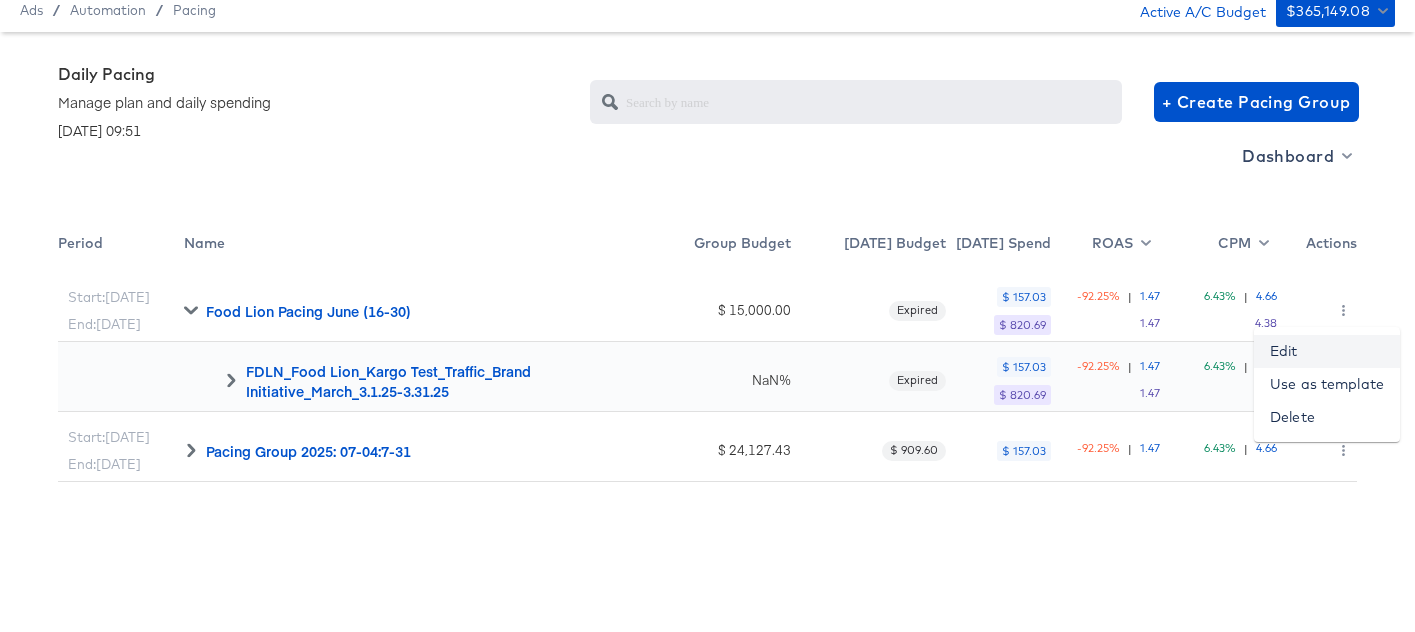 click on "Edit" at bounding box center (1327, 351) 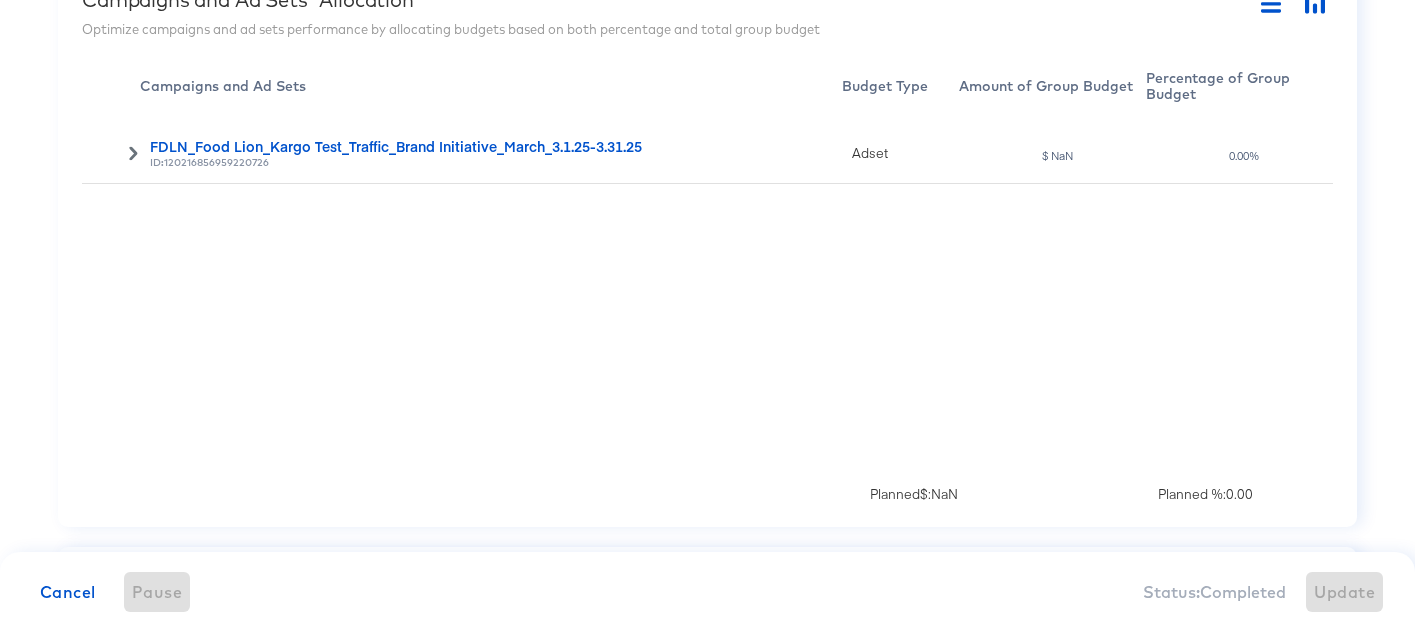 scroll, scrollTop: 735, scrollLeft: 0, axis: vertical 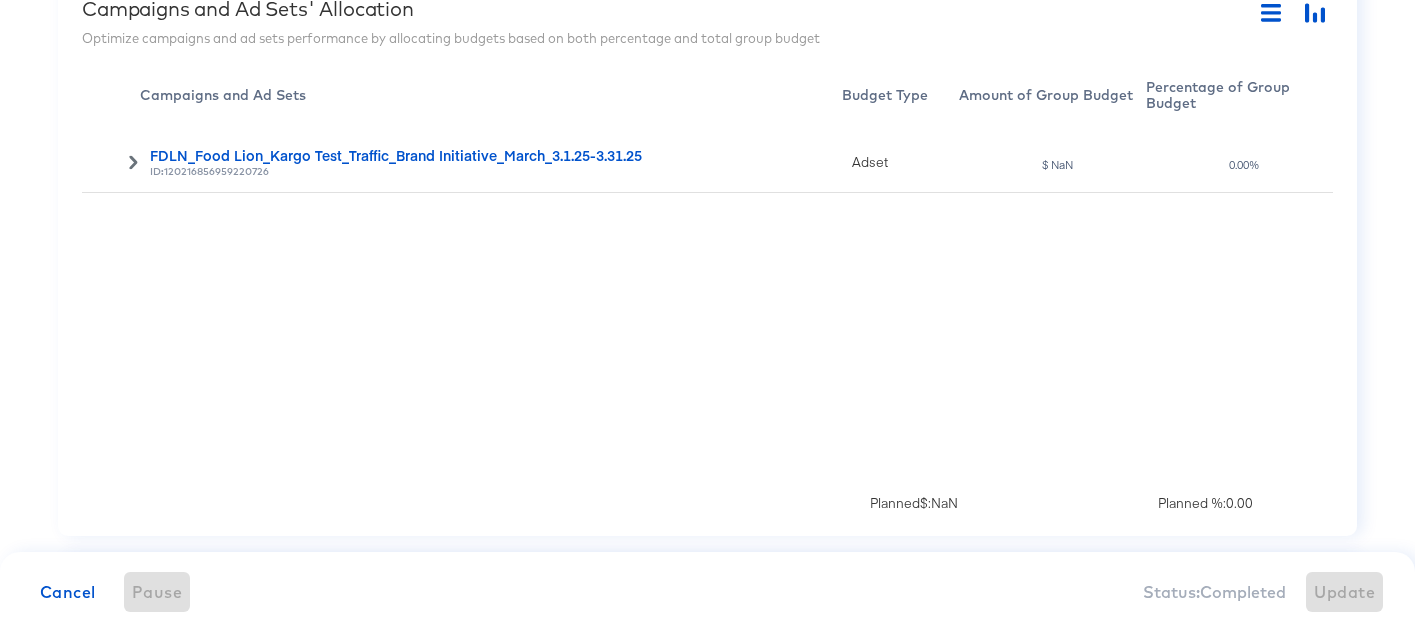 click 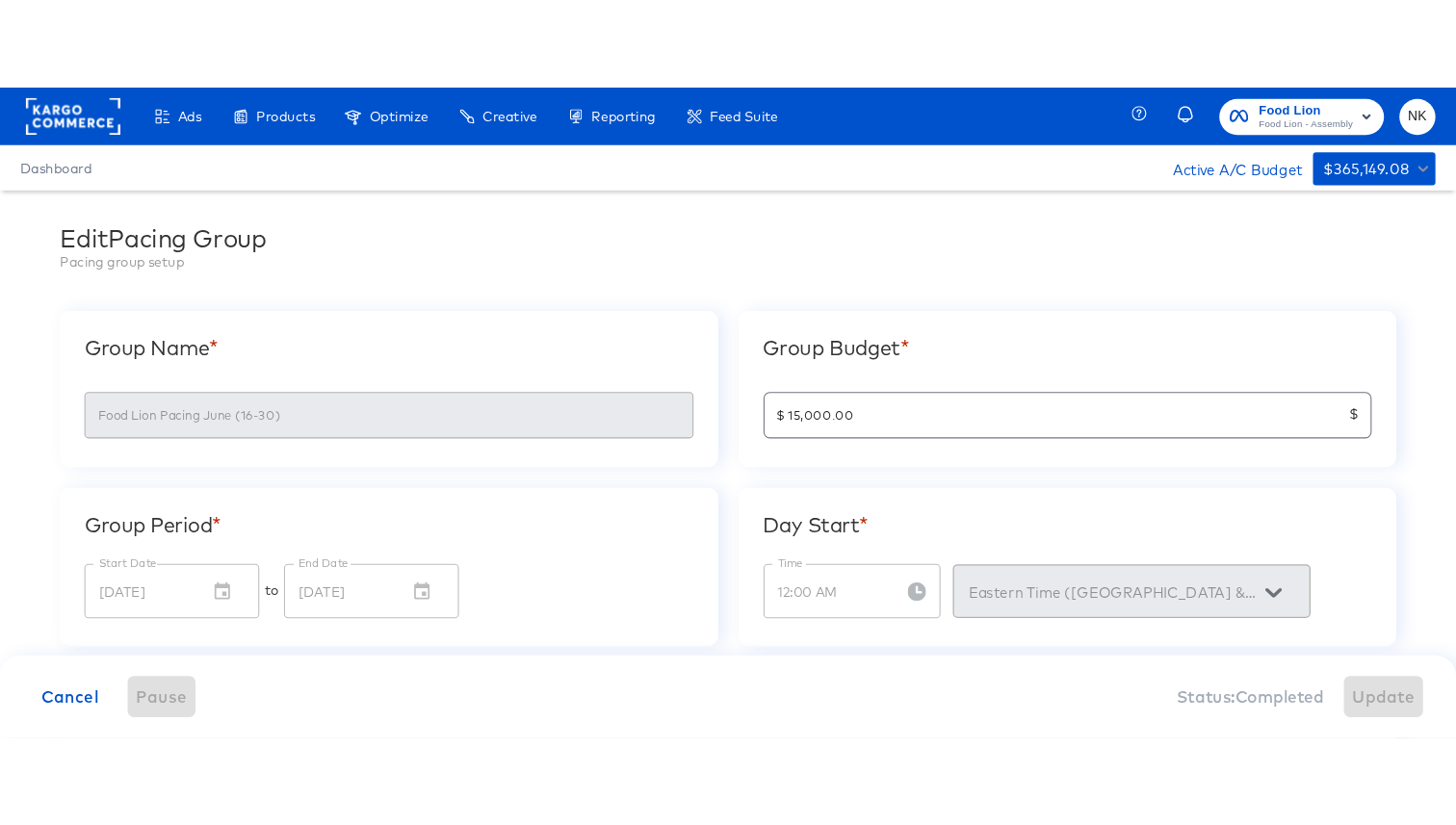 scroll, scrollTop: 14, scrollLeft: 0, axis: vertical 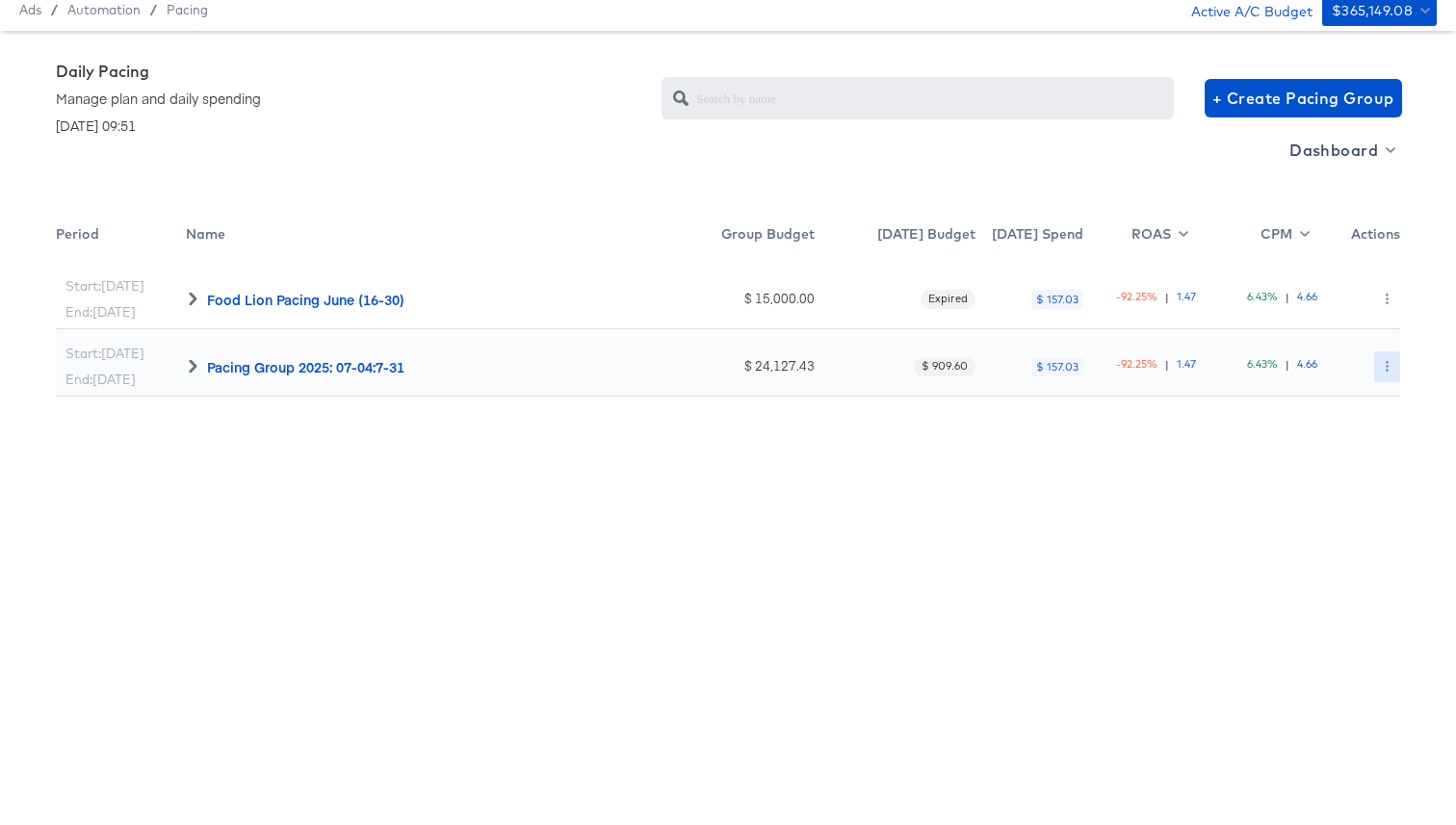 click at bounding box center (1387, 367) 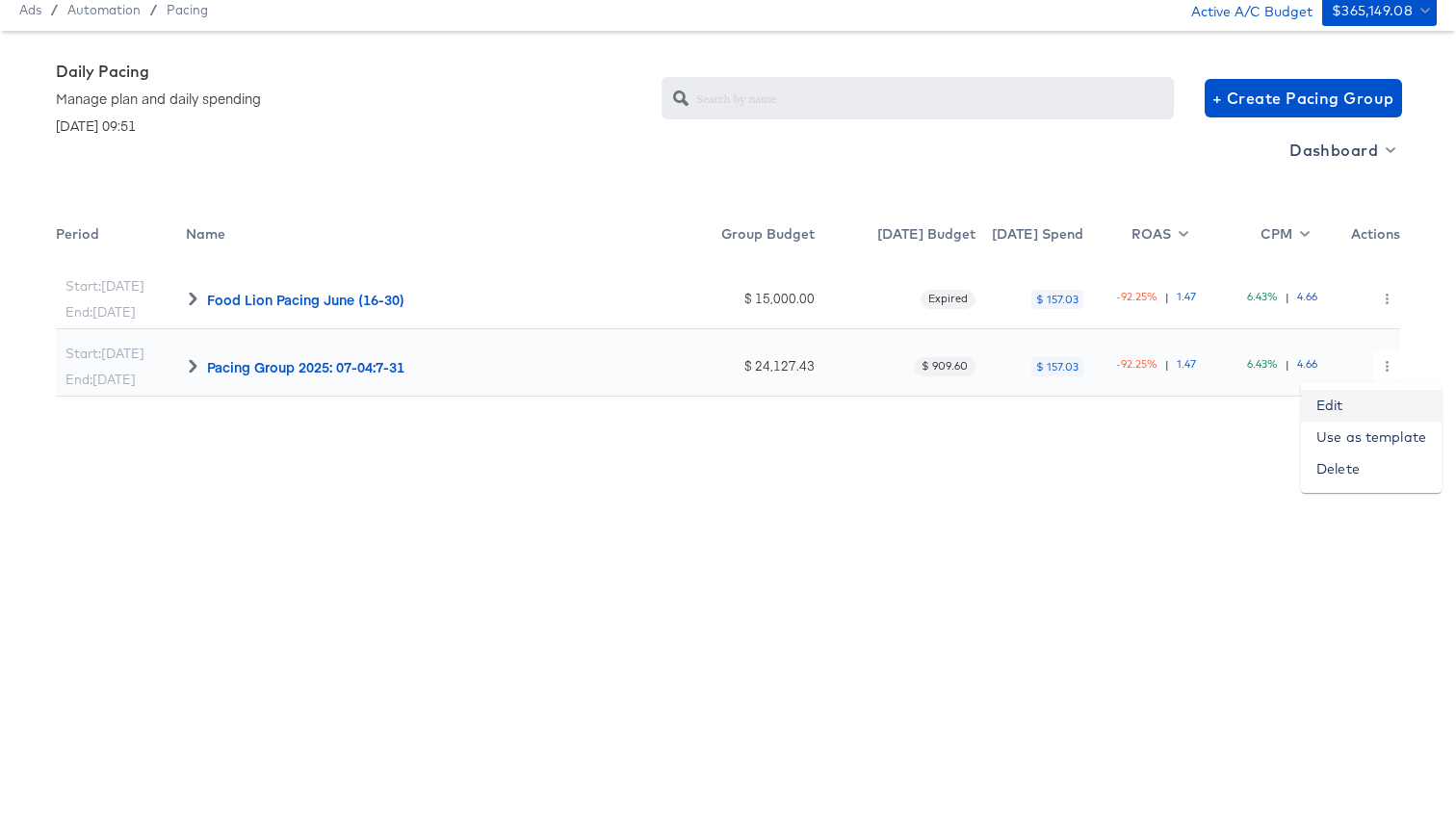 click on "Edit" at bounding box center [1371, 405] 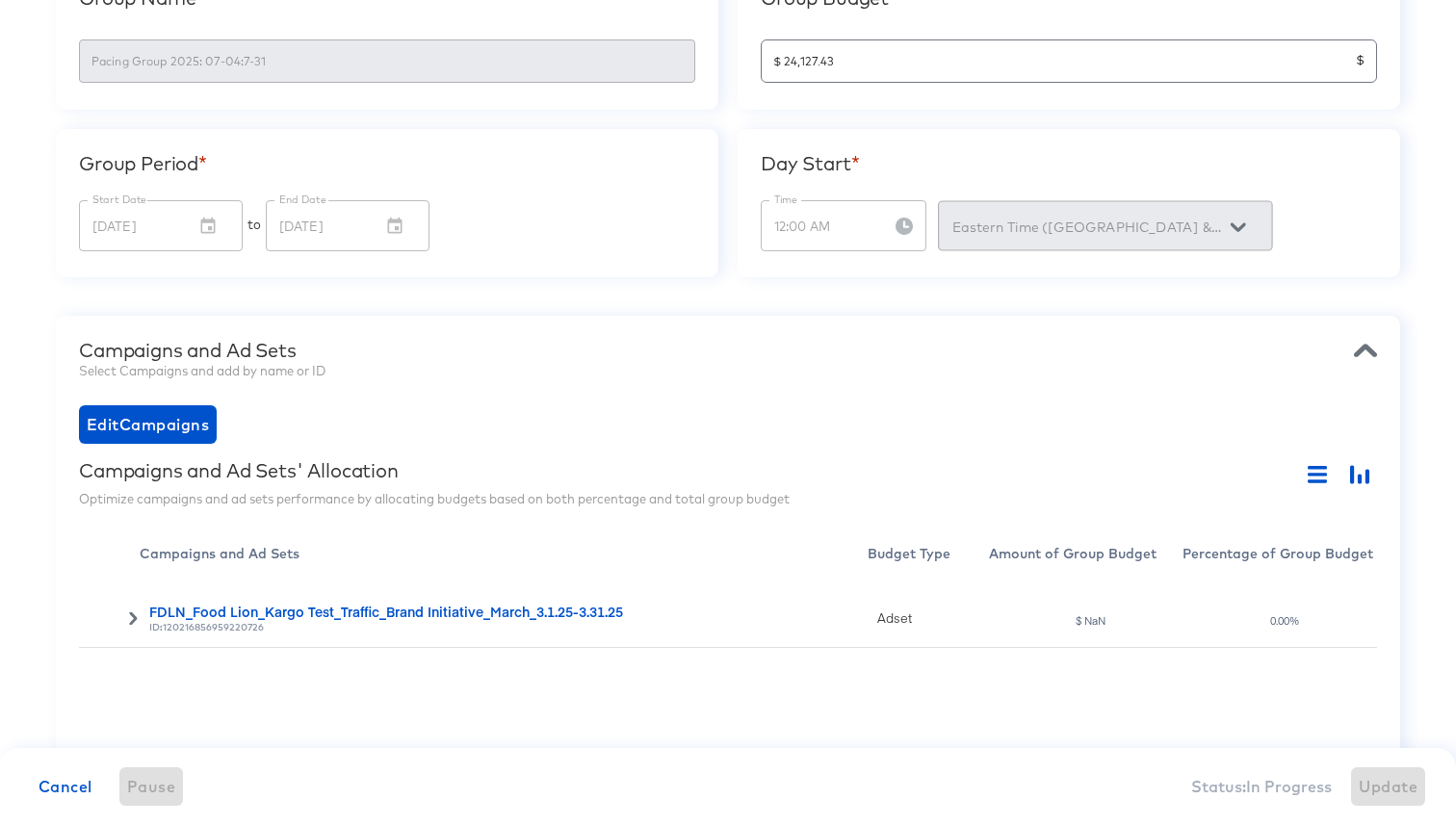 scroll, scrollTop: 266, scrollLeft: 0, axis: vertical 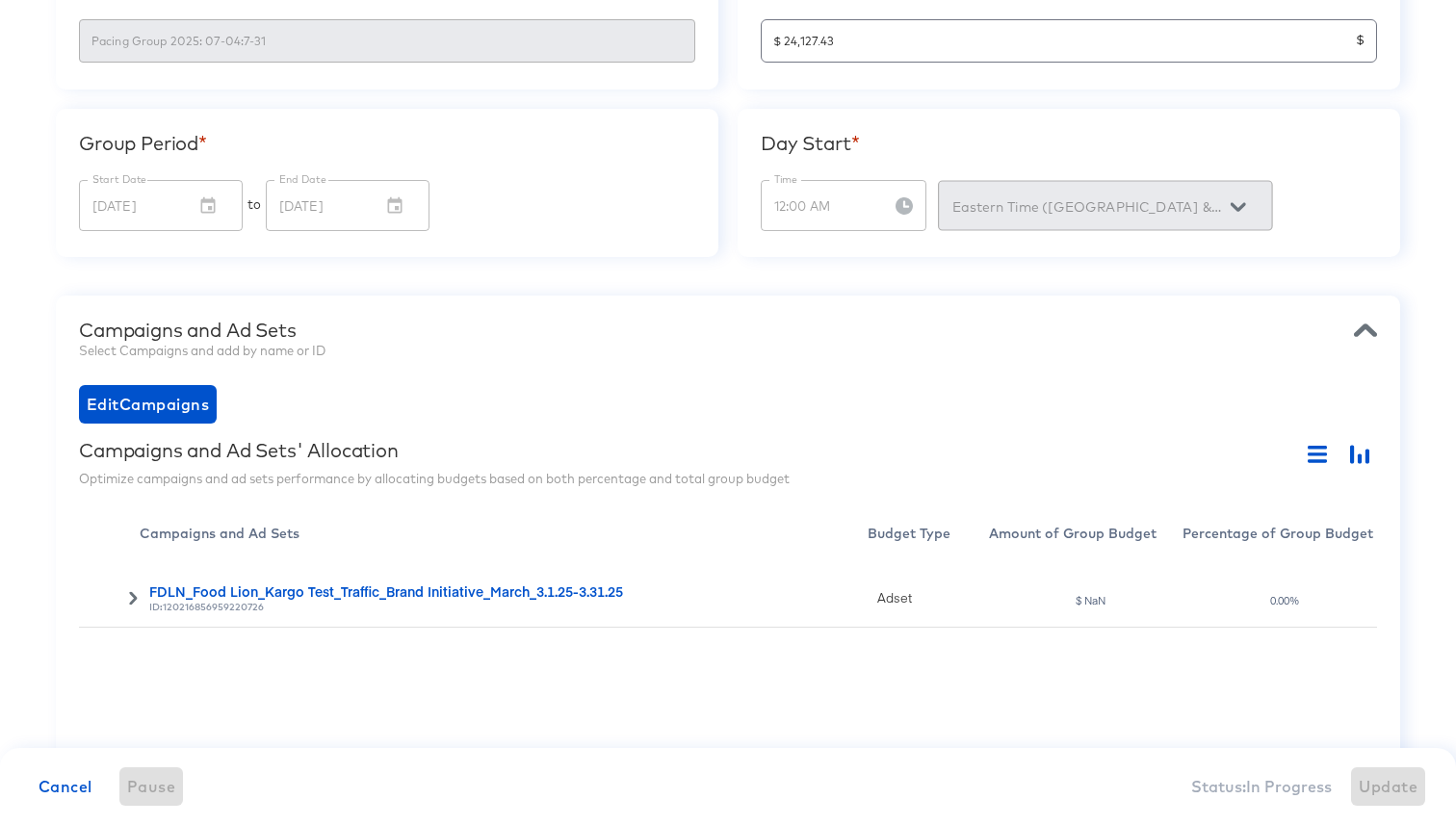 click 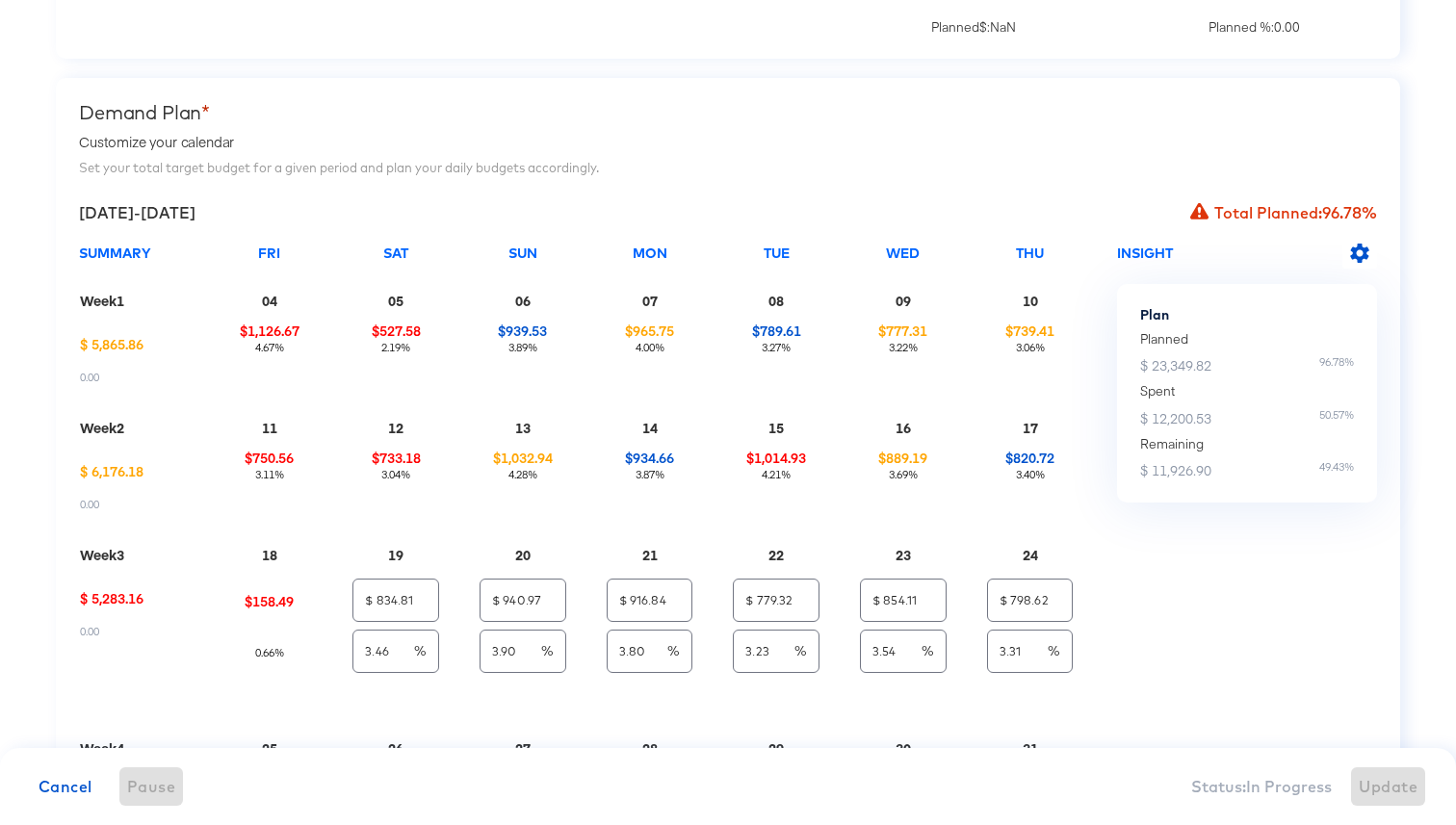 scroll, scrollTop: 1167, scrollLeft: 0, axis: vertical 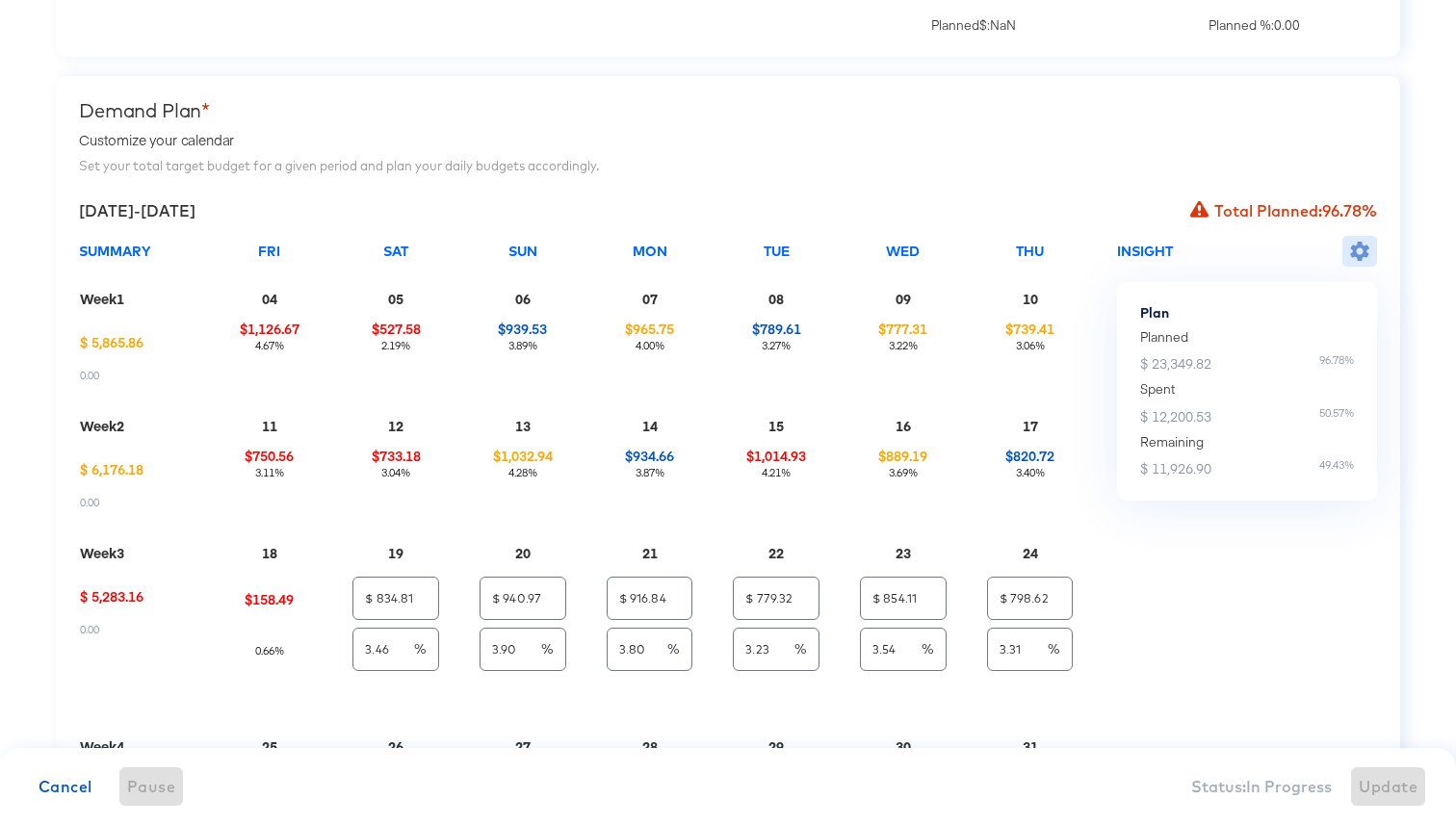 click 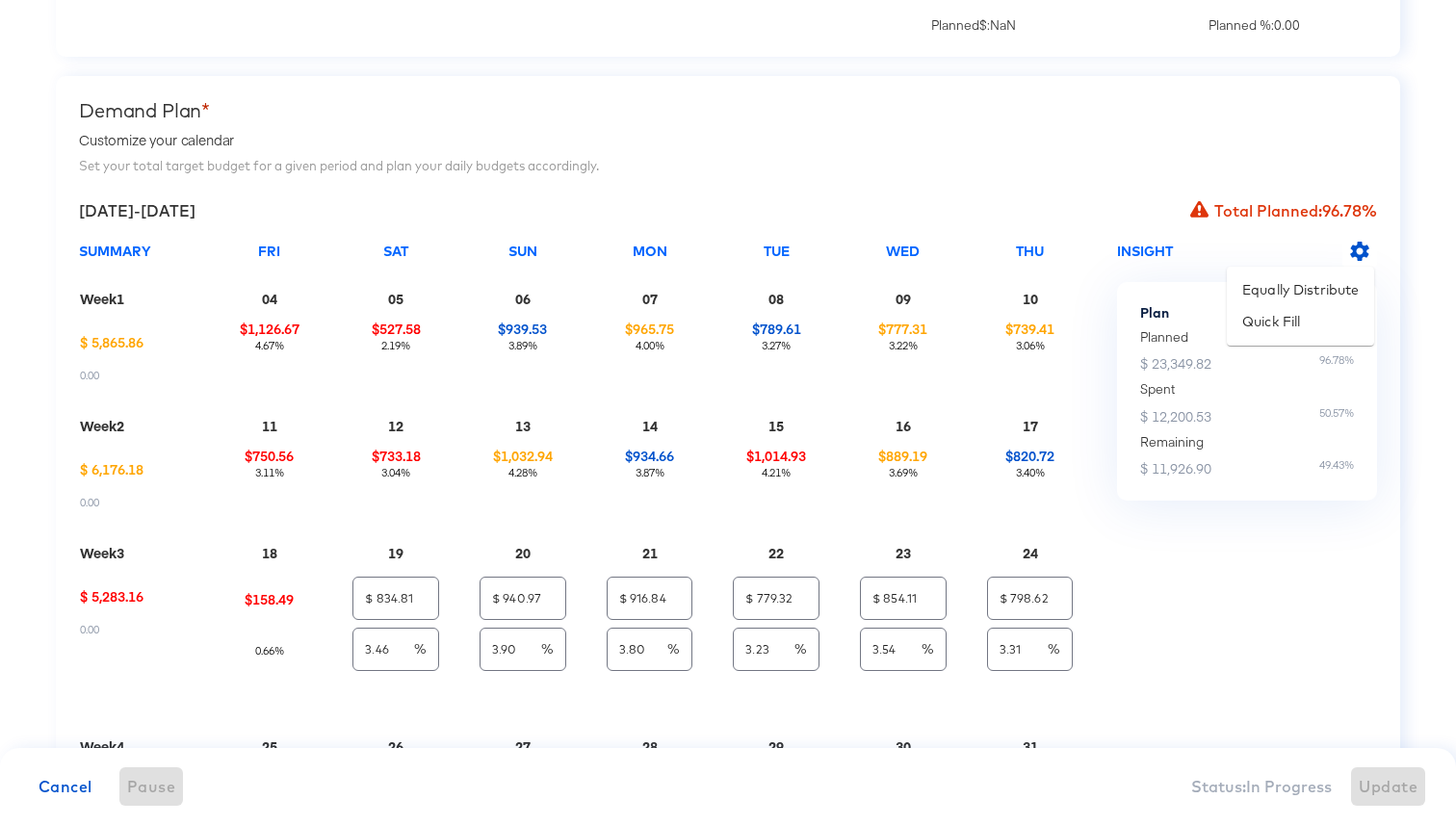 click at bounding box center [728, 0] 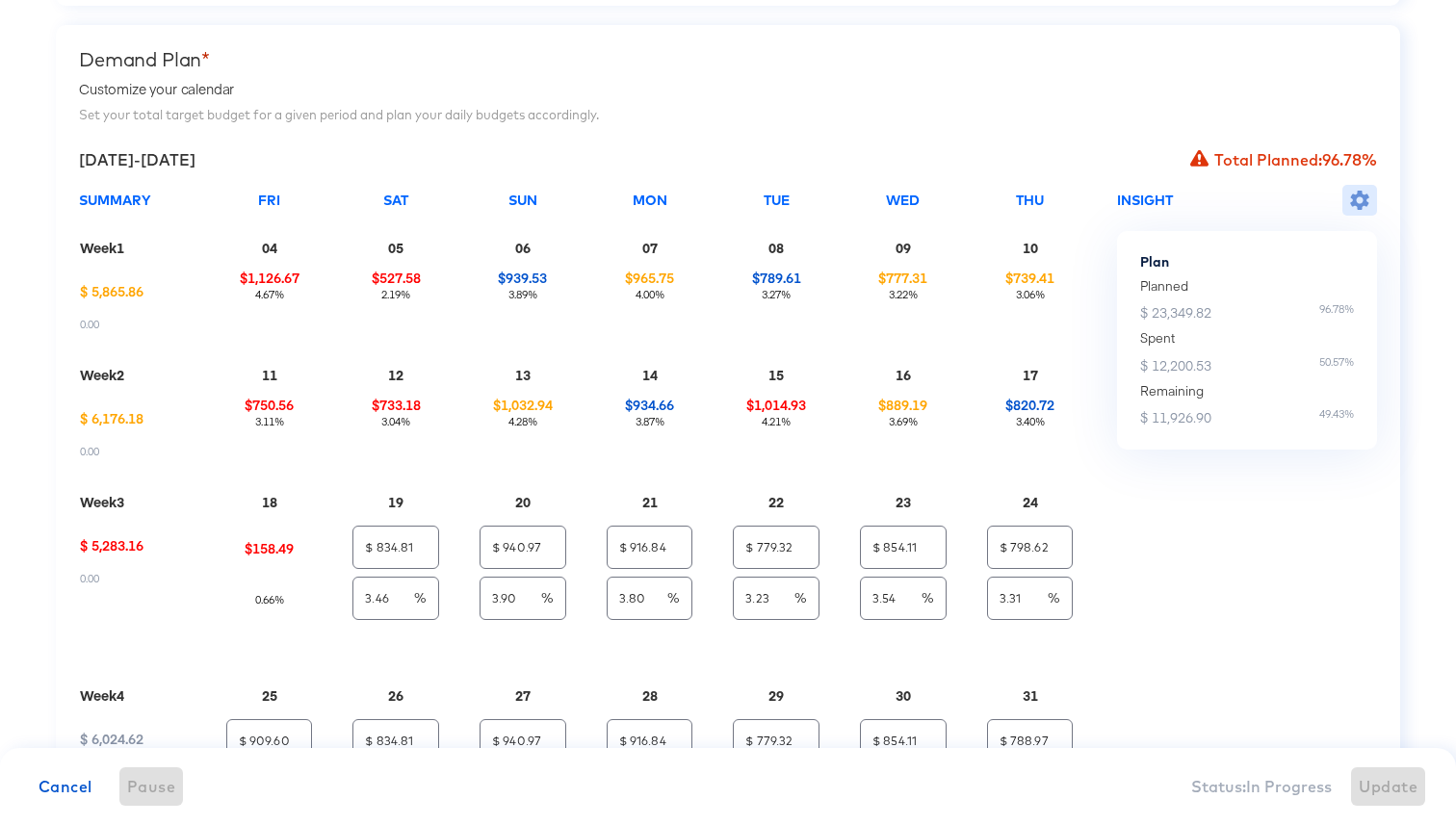 scroll, scrollTop: 1219, scrollLeft: 0, axis: vertical 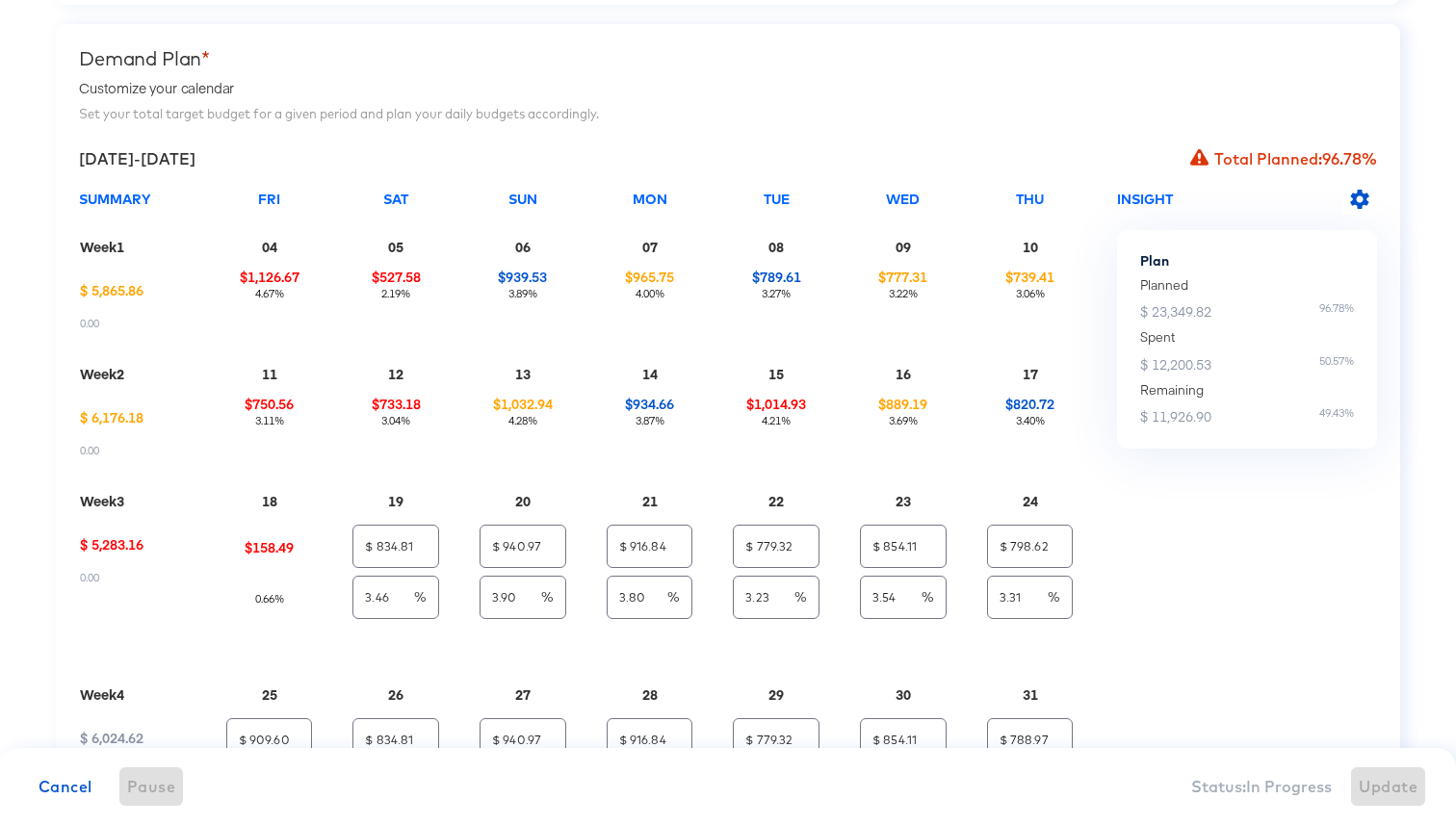 click on "Total Planned:  96.78%" at bounding box center [1284, 159] 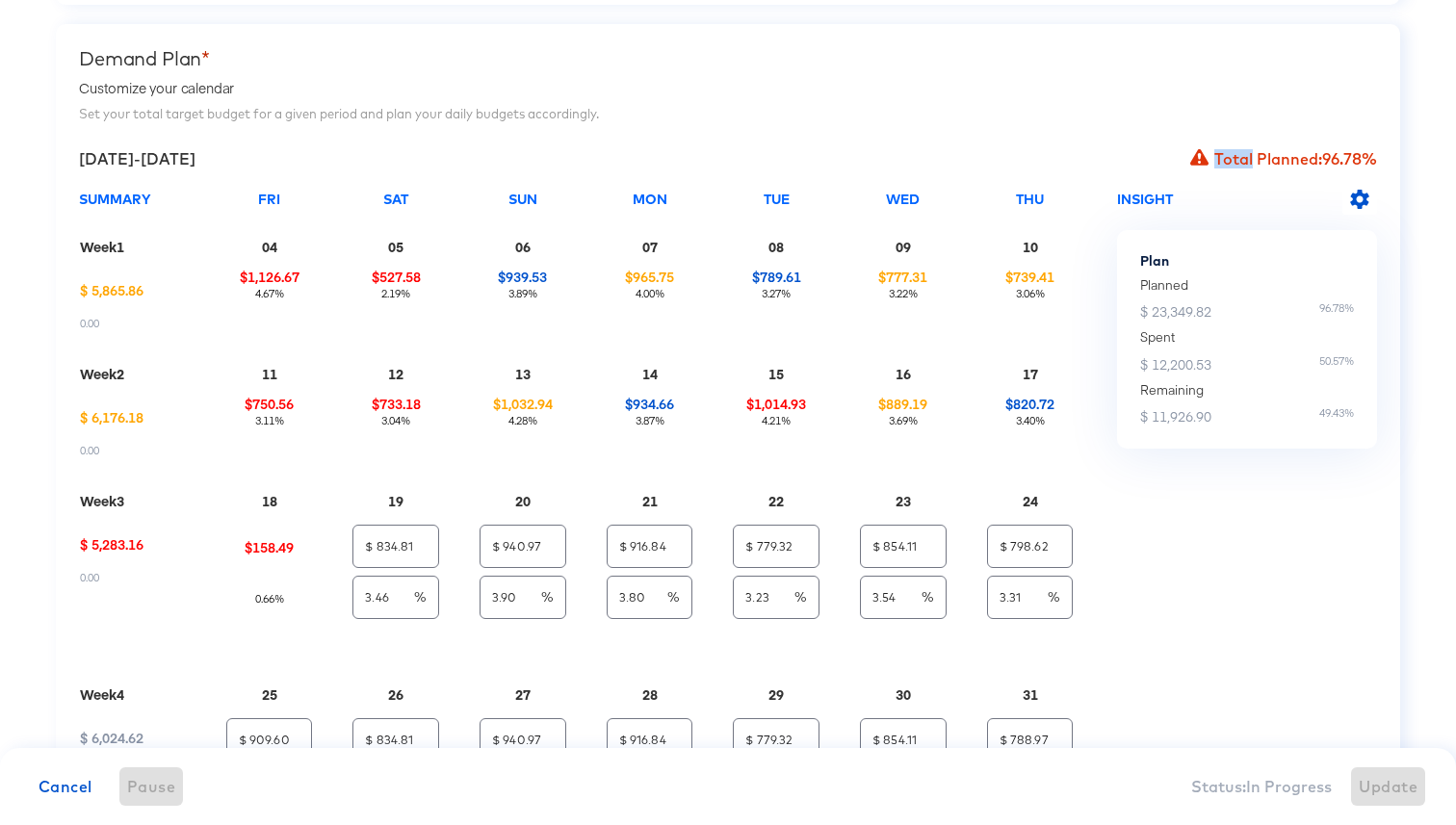 click on "Total Planned:  96.78%" at bounding box center (1284, 159) 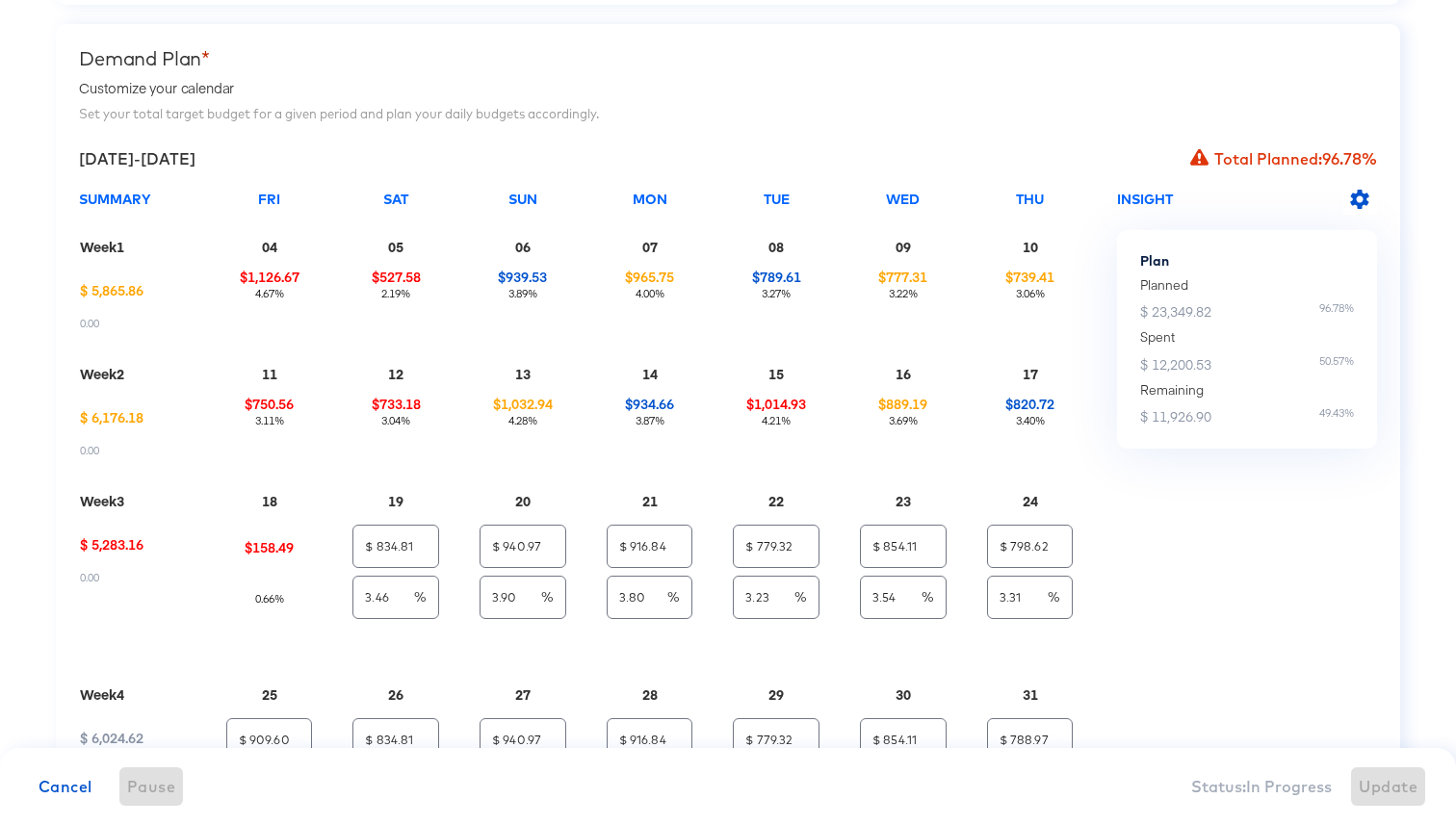 click on "Demand Plan  * Customize your calendar Set your total target budget for a given period and plan your daily budgets accordingly. July 04  -  July 31, 2025 Total Planned:  96.78% SUMMARY Fri Sat Sun Mon Tue Wed Thu Week  1 $   5,865.86 0.00 04 $1,126.67 4.67% 05 $527.58 2.19% 06 $939.53 3.89% 07 $965.75 4.00% 08 $789.61 3.27% 09 $777.31 3.22% 10 $739.41 3.06% Week  2 $   6,176.18 0.00 11 $750.56 3.11% 12 $733.18 3.04% 13 $1,032.94 4.28% 14 $934.66 3.87% 15 $1,014.93 4.21% 16 $889.19 3.69% 17 $820.72 3.40% Week  3 $   5,283.16 0.00 18 $158.49 0.66% 19 $ 834.81 3.46 % 20 $ 940.97 3.90 % 21 $ 916.84 3.80 % 22 $ 779.32 3.23 % 23 $ 854.11 3.54 % 24 $ 798.62 3.31 % Week  4 $   6,024.62 0.00 25 $ 909.60 3.77 % 26 $ 834.81 3.46 % 27 $ 940.97 3.90 % 28 $ 916.84 3.80 % 29 $ 779.32 3.23 % 30 $ 854.11 3.54 % 31 $ 788.97 3.27 % INSIGHT Plan Planned $   23,349.82 96.78% Spent $   12,200.53 50.57% Remaining $   11,926.90 49.43%" at bounding box center (728, 459) 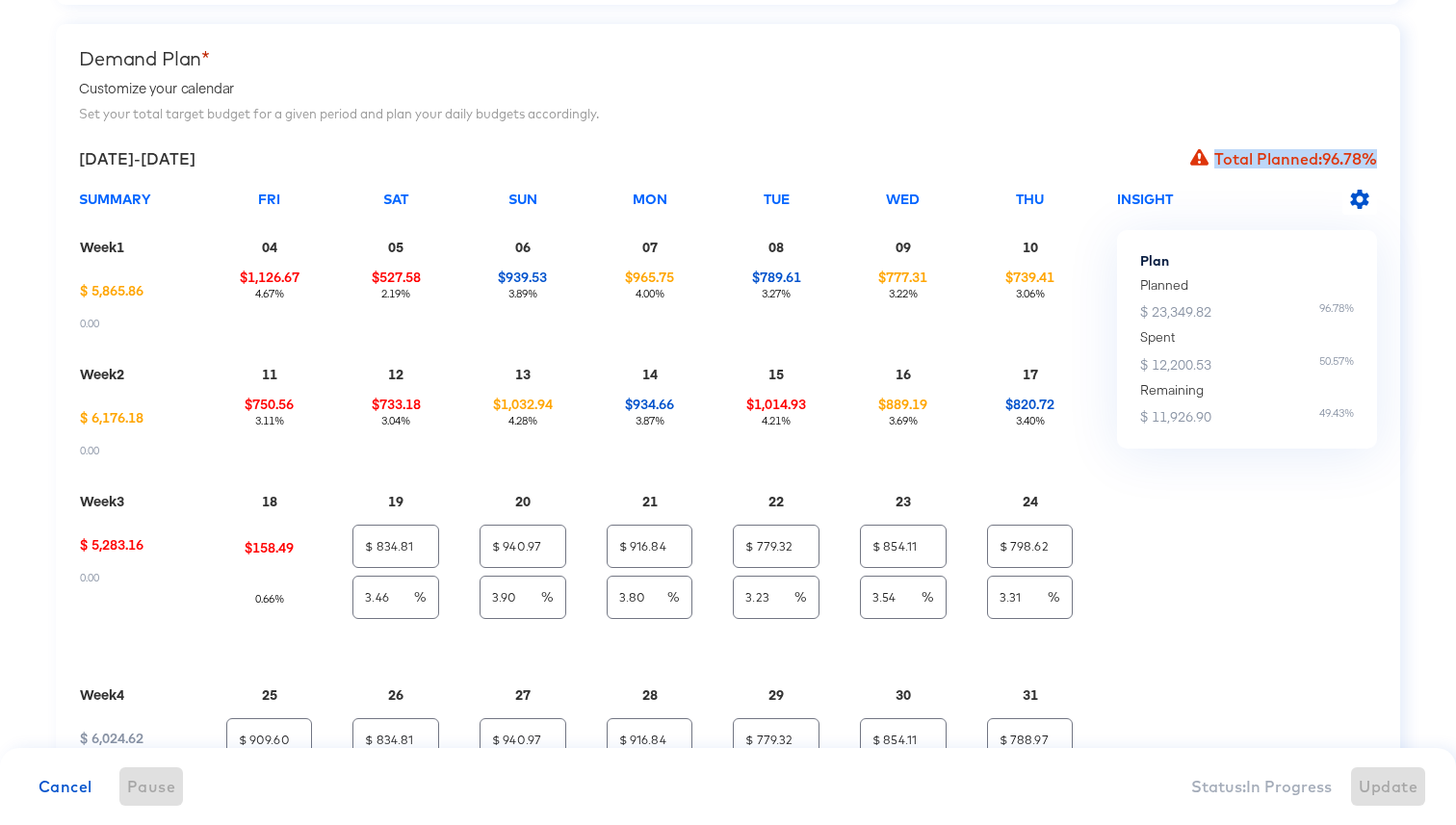 drag, startPoint x: 1389, startPoint y: 157, endPoint x: 1375, endPoint y: 157, distance: 14 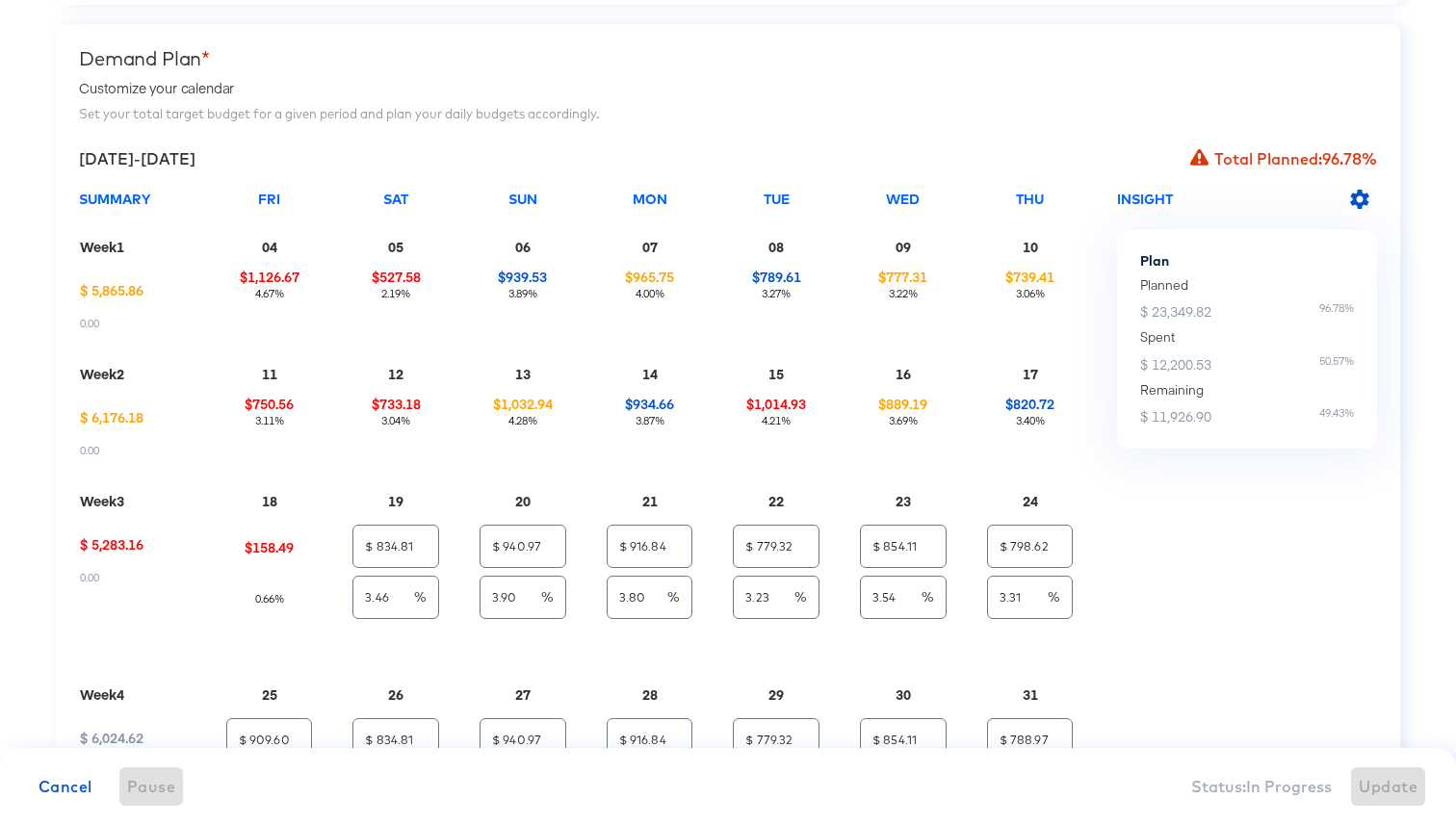 drag, startPoint x: 1391, startPoint y: 159, endPoint x: 1379, endPoint y: 152, distance: 13.892444 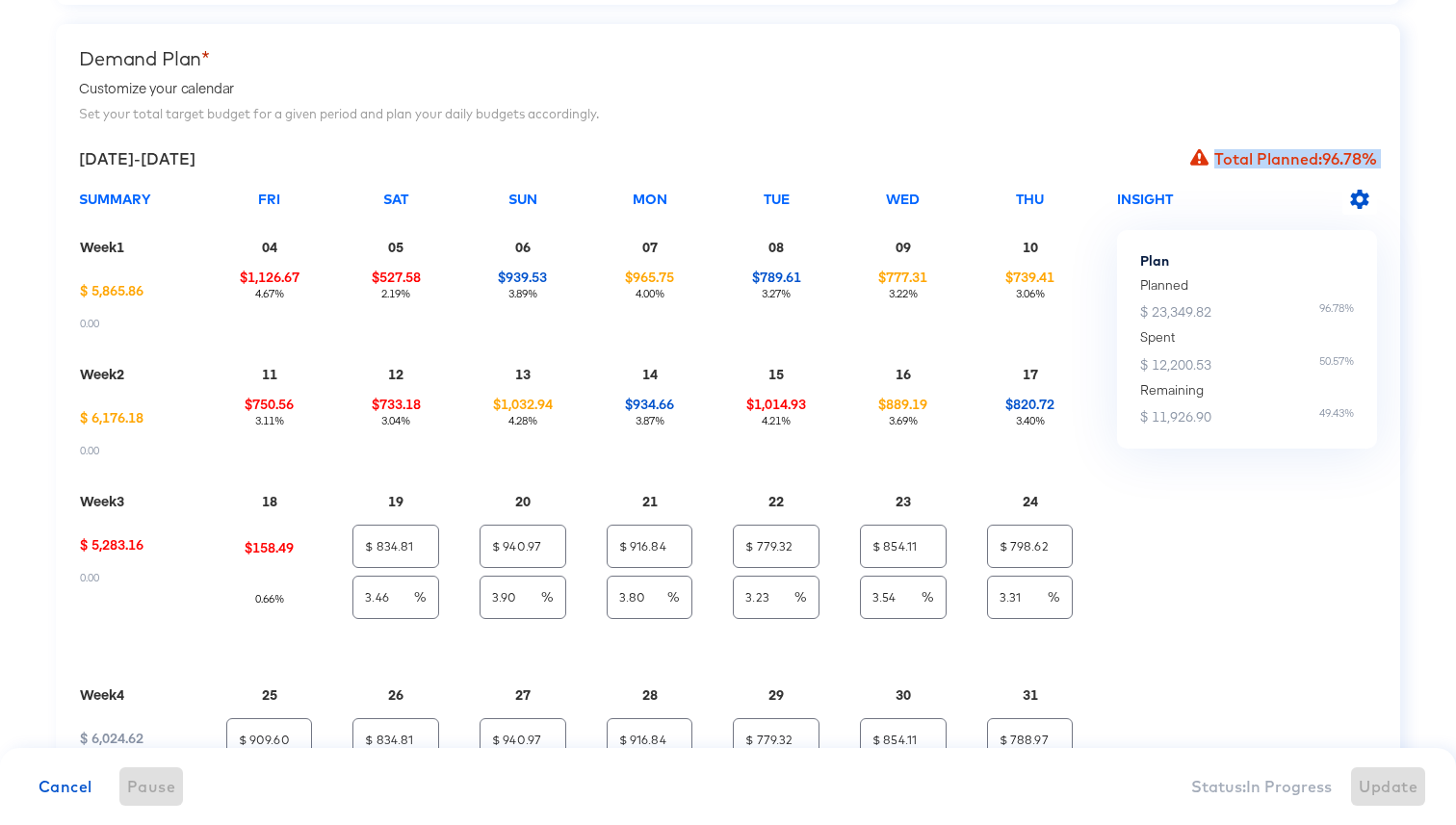 click on "Demand Plan  * Customize your calendar Set your total target budget for a given period and plan your daily budgets accordingly. July 04  -  July 31, 2025 Total Planned:  96.78% SUMMARY Fri Sat Sun Mon Tue Wed Thu Week  1 $   5,865.86 0.00 04 $1,126.67 4.67% 05 $527.58 2.19% 06 $939.53 3.89% 07 $965.75 4.00% 08 $789.61 3.27% 09 $777.31 3.22% 10 $739.41 3.06% Week  2 $   6,176.18 0.00 11 $750.56 3.11% 12 $733.18 3.04% 13 $1,032.94 4.28% 14 $934.66 3.87% 15 $1,014.93 4.21% 16 $889.19 3.69% 17 $820.72 3.40% Week  3 $   5,283.16 0.00 18 $158.49 0.66% 19 $ 834.81 3.46 % 20 $ 940.97 3.90 % 21 $ 916.84 3.80 % 22 $ 779.32 3.23 % 23 $ 854.11 3.54 % 24 $ 798.62 3.31 % Week  4 $   6,024.62 0.00 25 $ 909.60 3.77 % 26 $ 834.81 3.46 % 27 $ 940.97 3.90 % 28 $ 916.84 3.80 % 29 $ 779.32 3.23 % 30 $ 854.11 3.54 % 31 $ 788.97 3.27 % INSIGHT Plan Planned $   23,349.82 96.78% Spent $   12,200.53 50.57% Remaining $   11,926.90 49.43%" at bounding box center (728, 459) 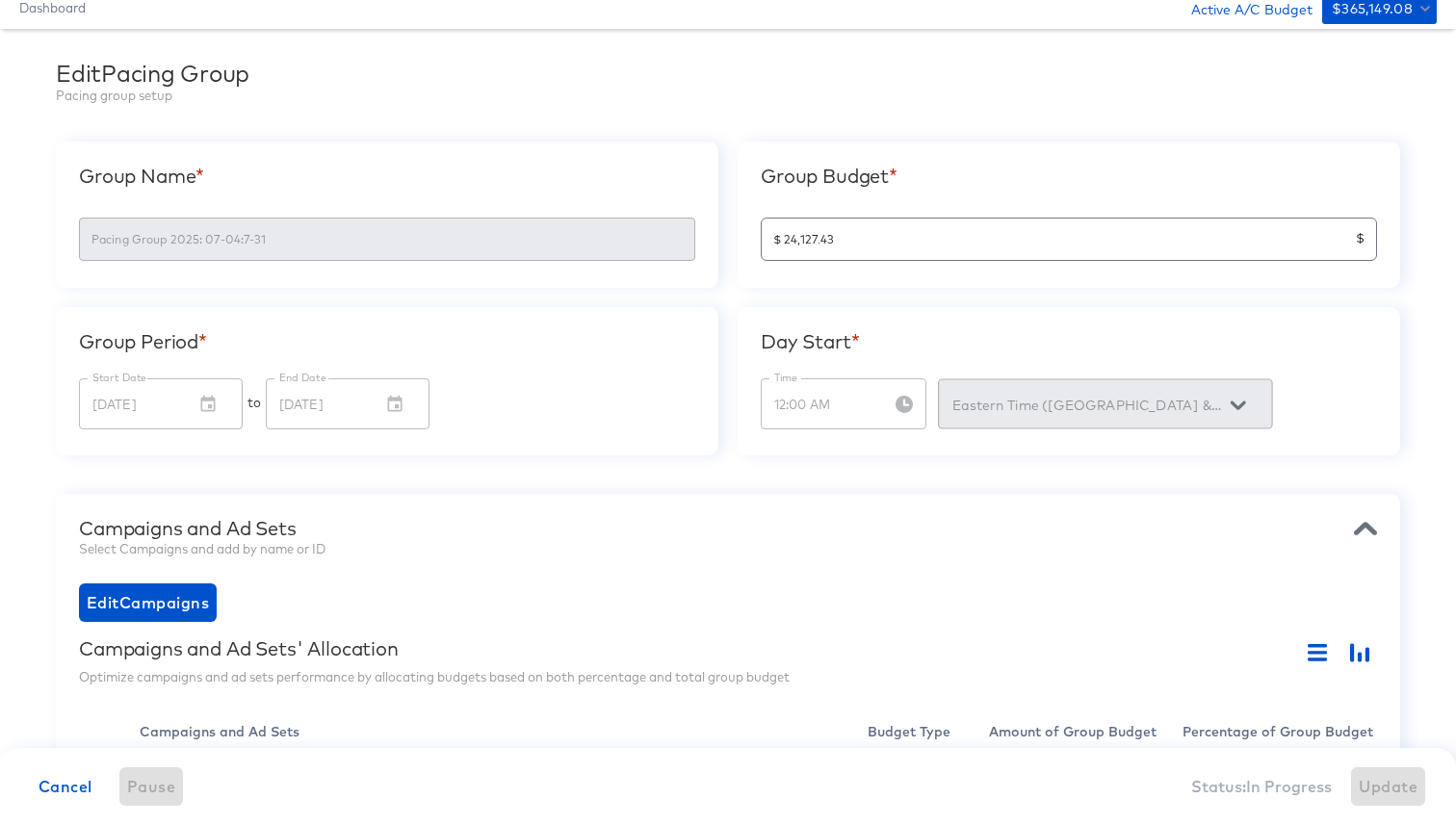 scroll, scrollTop: 0, scrollLeft: 0, axis: both 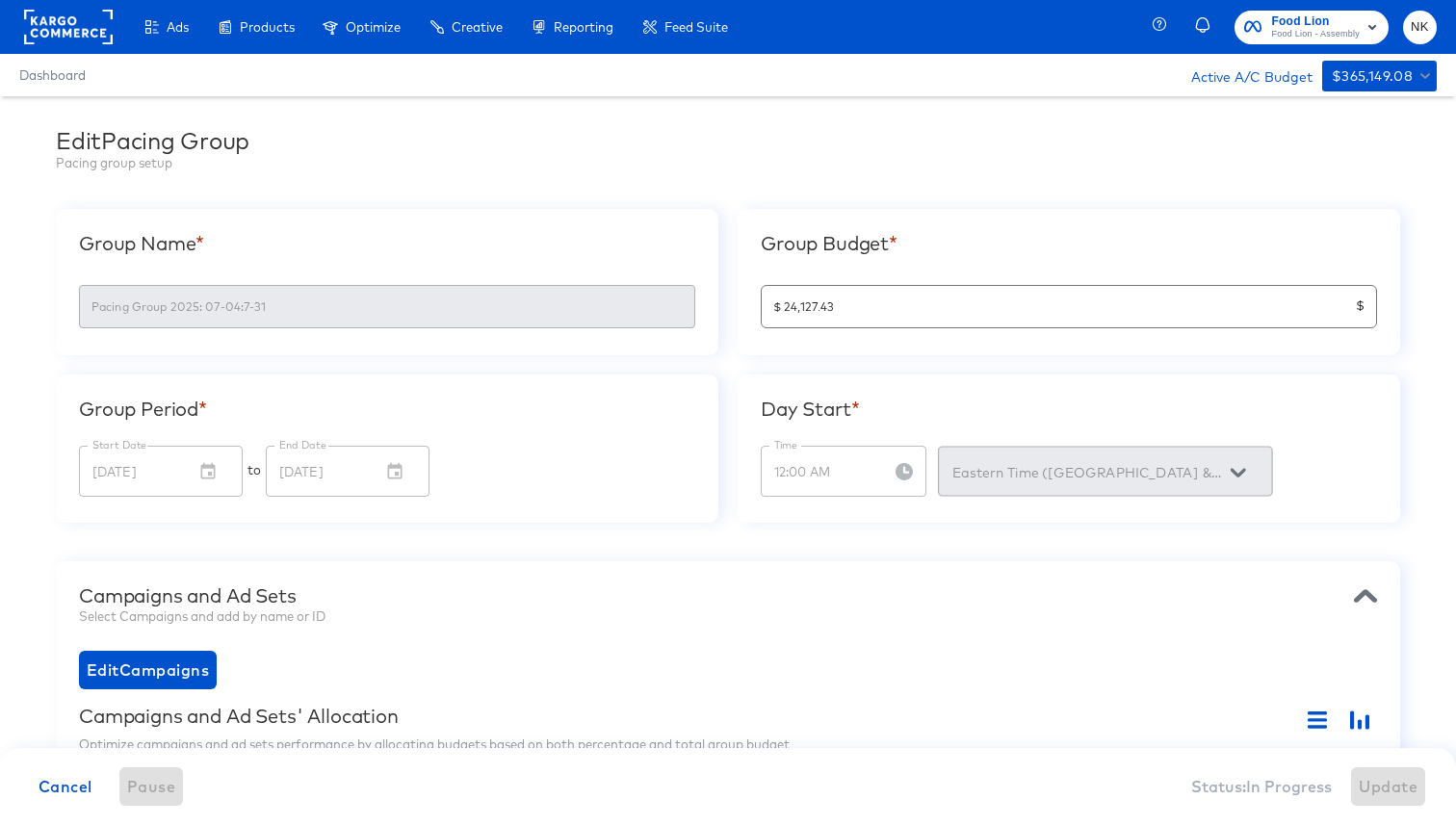 click 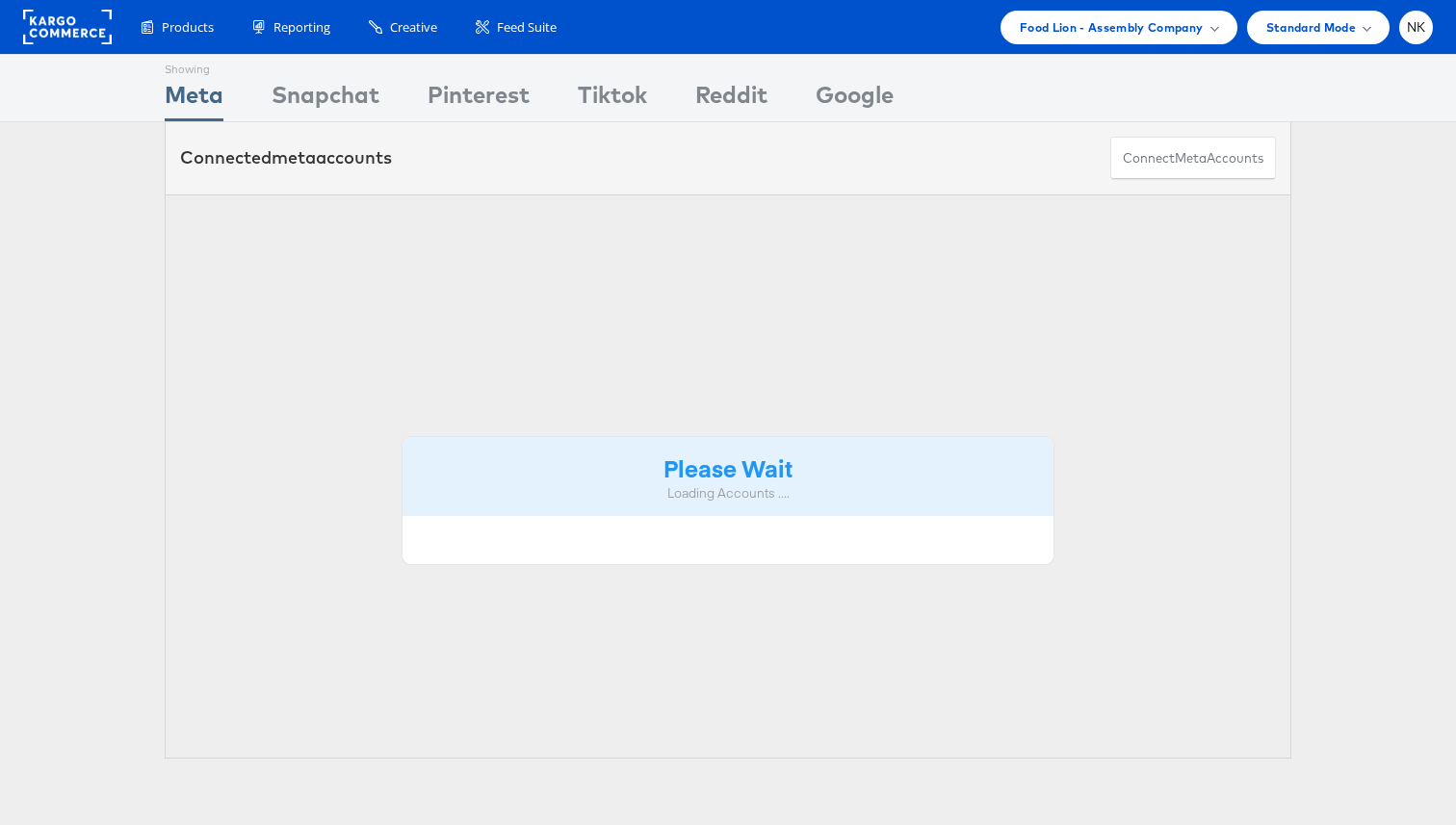 scroll, scrollTop: 0, scrollLeft: 0, axis: both 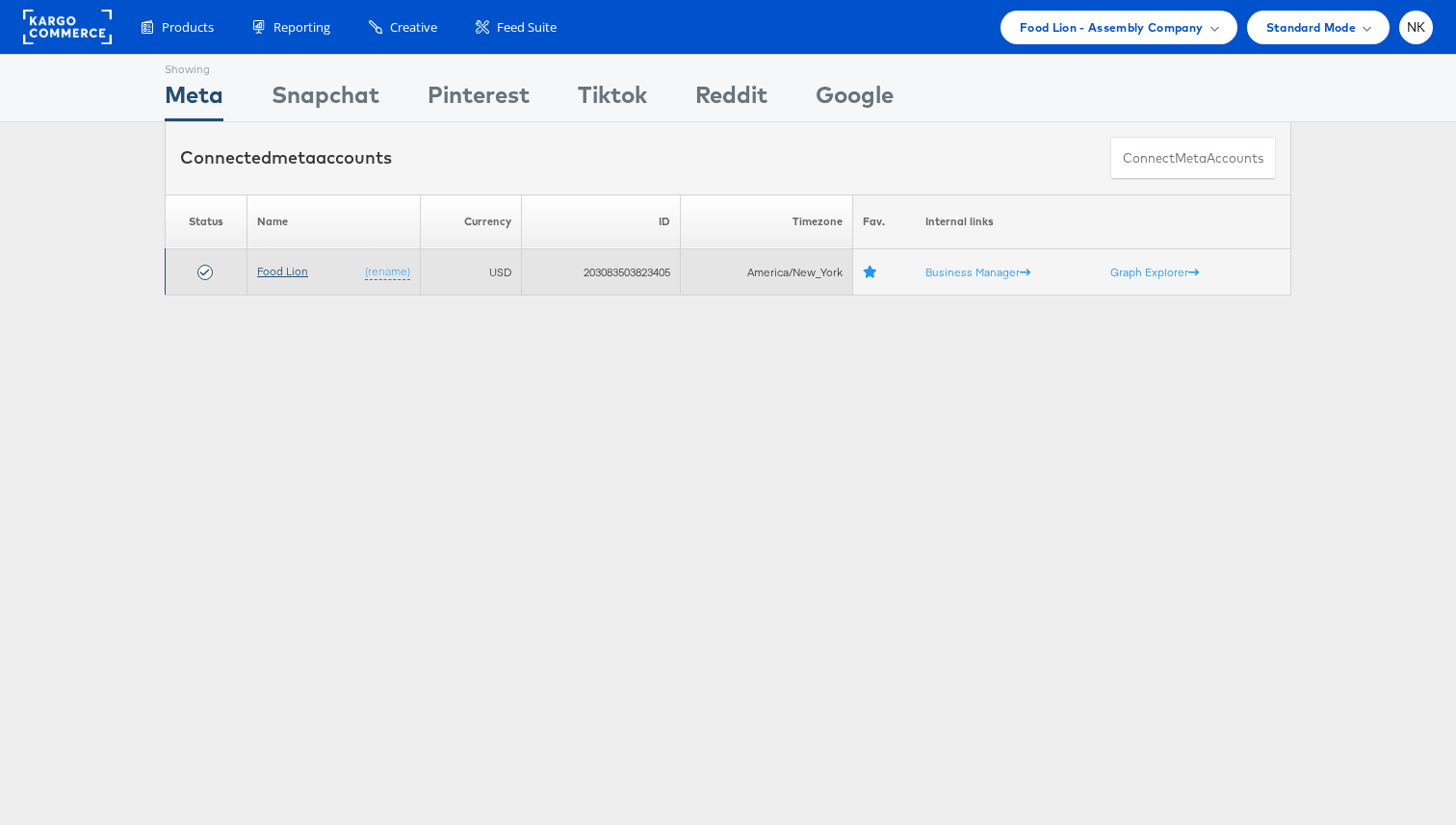 click on "Food Lion" at bounding box center [282, 271] 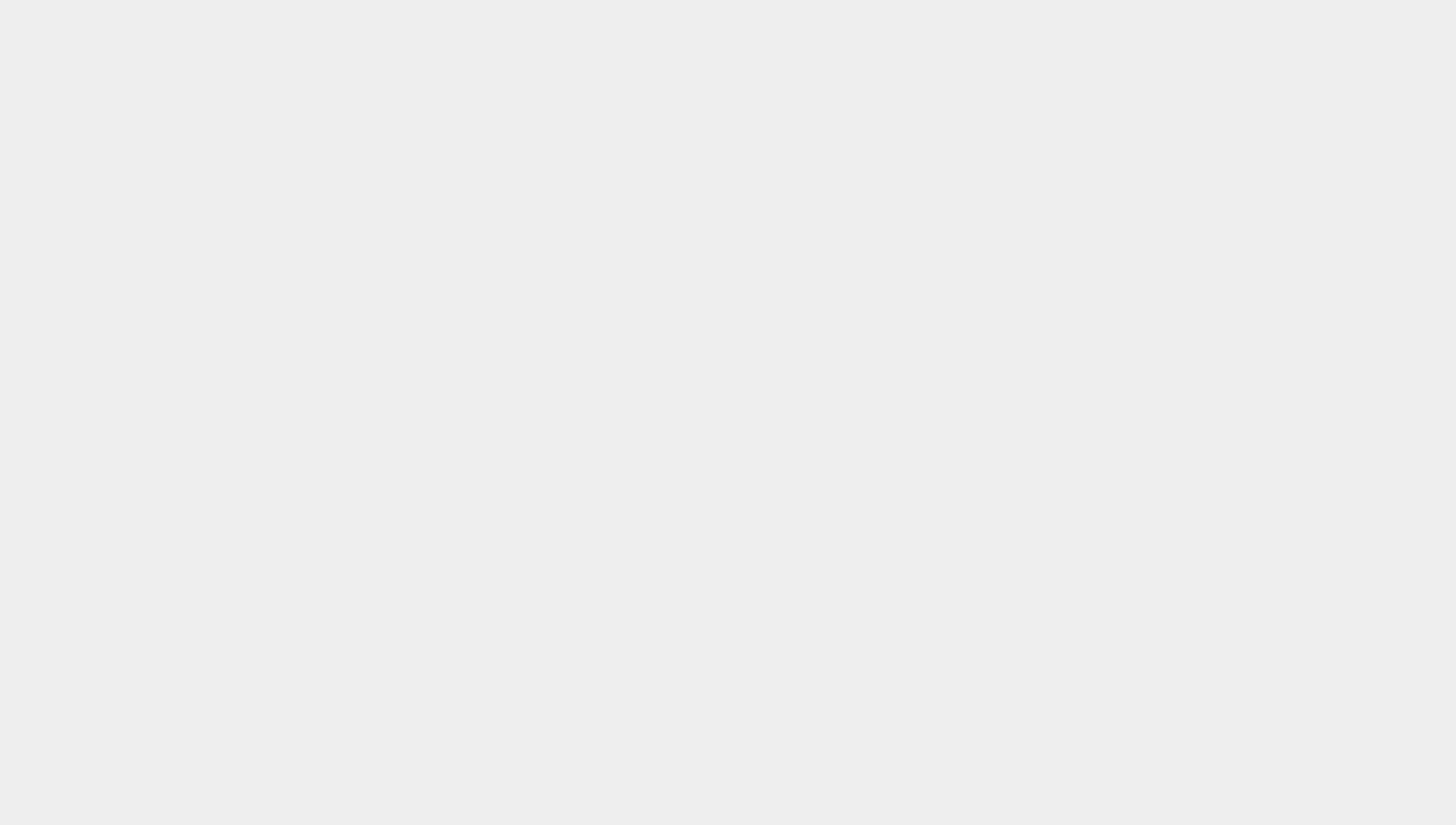 scroll, scrollTop: 0, scrollLeft: 0, axis: both 